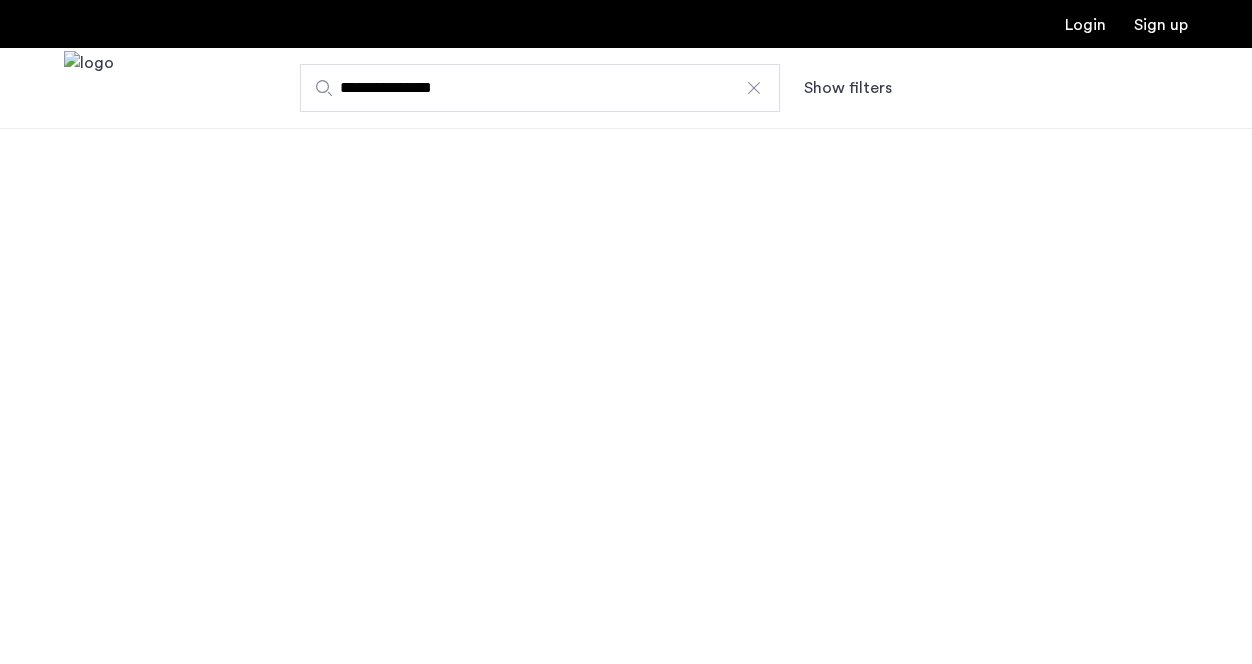 scroll, scrollTop: 0, scrollLeft: 0, axis: both 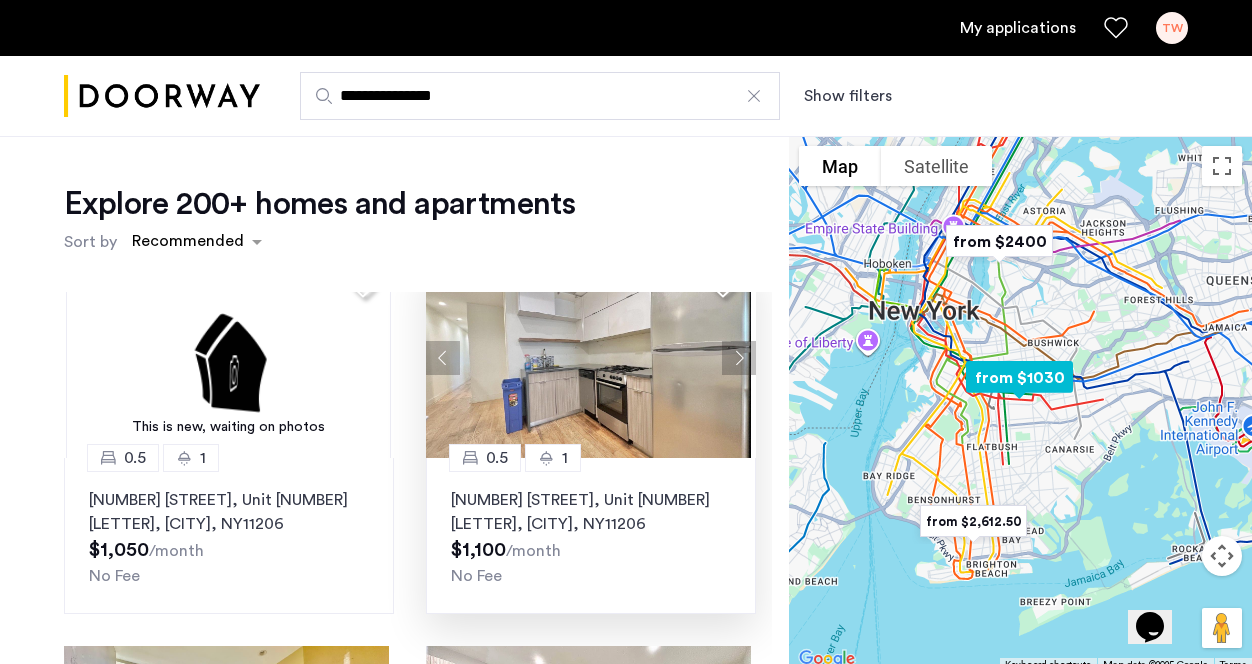 click 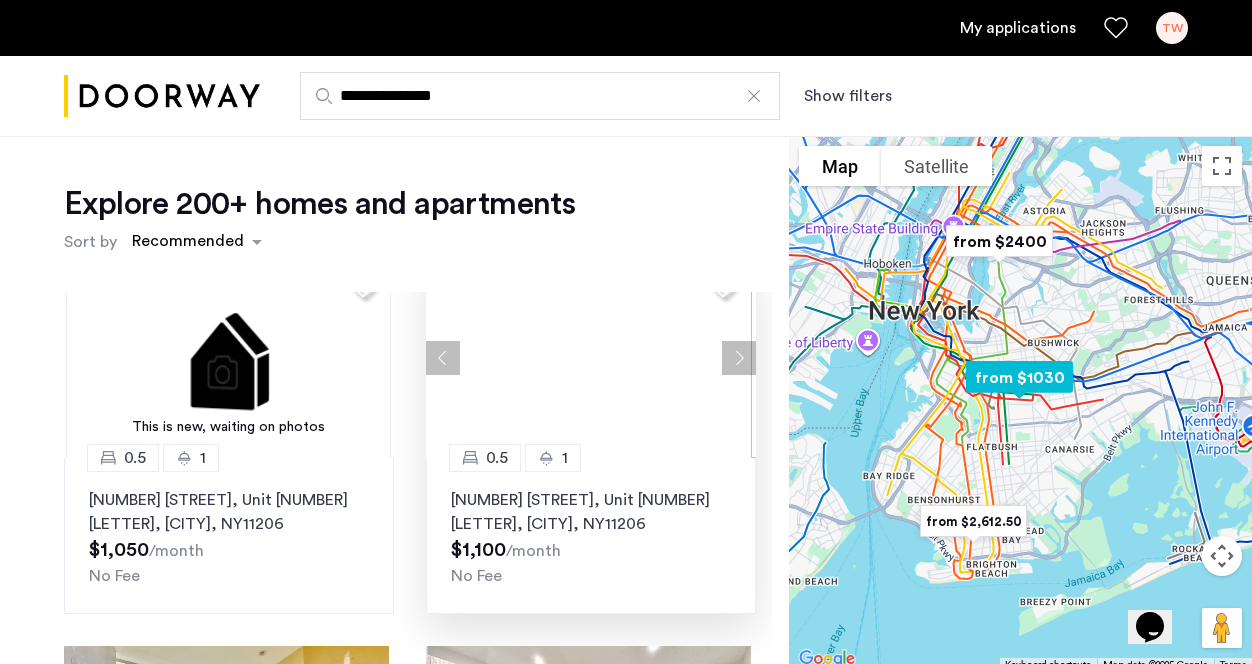 click 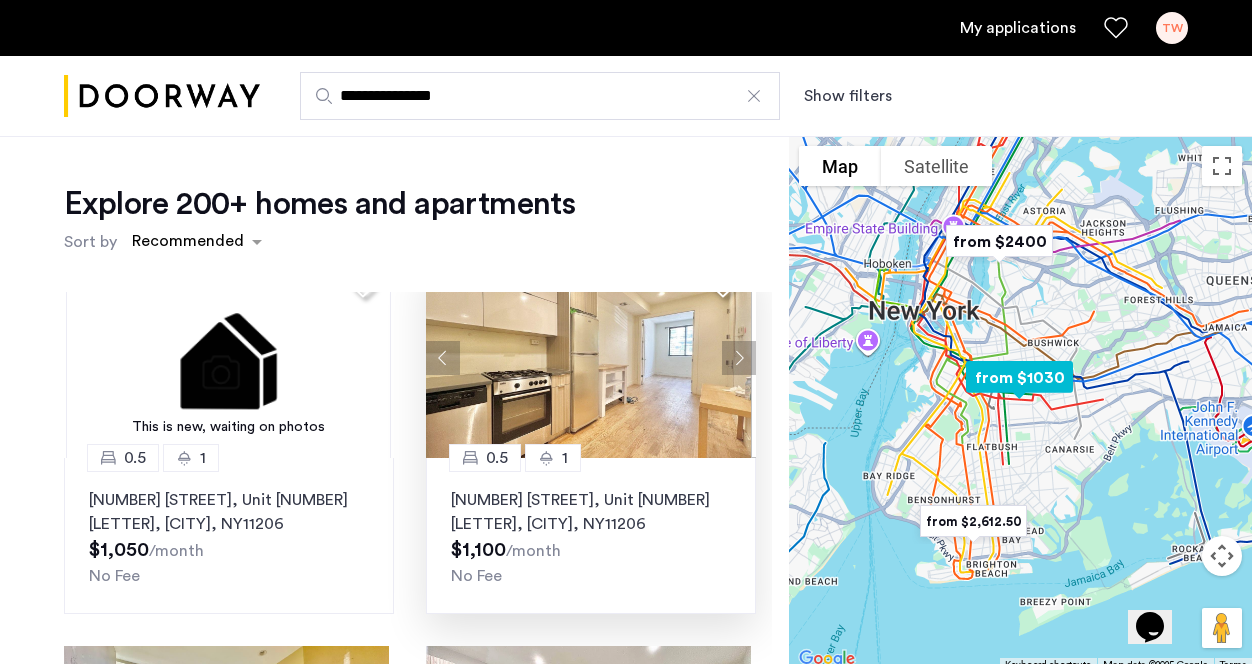click 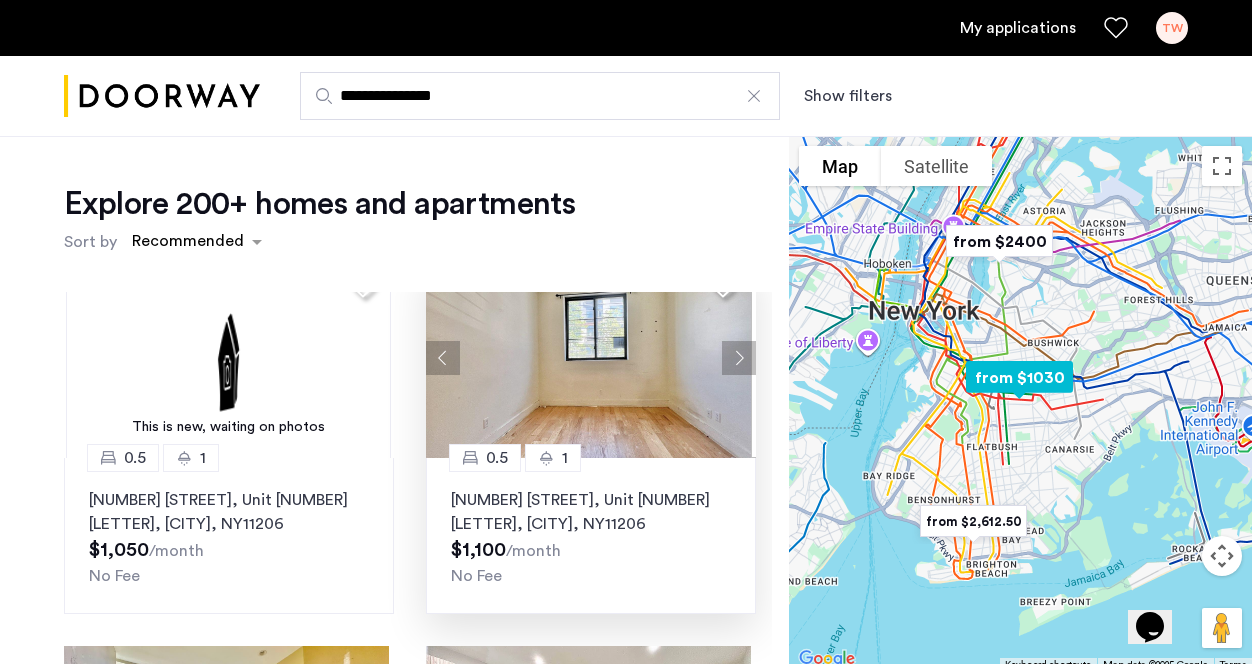 click 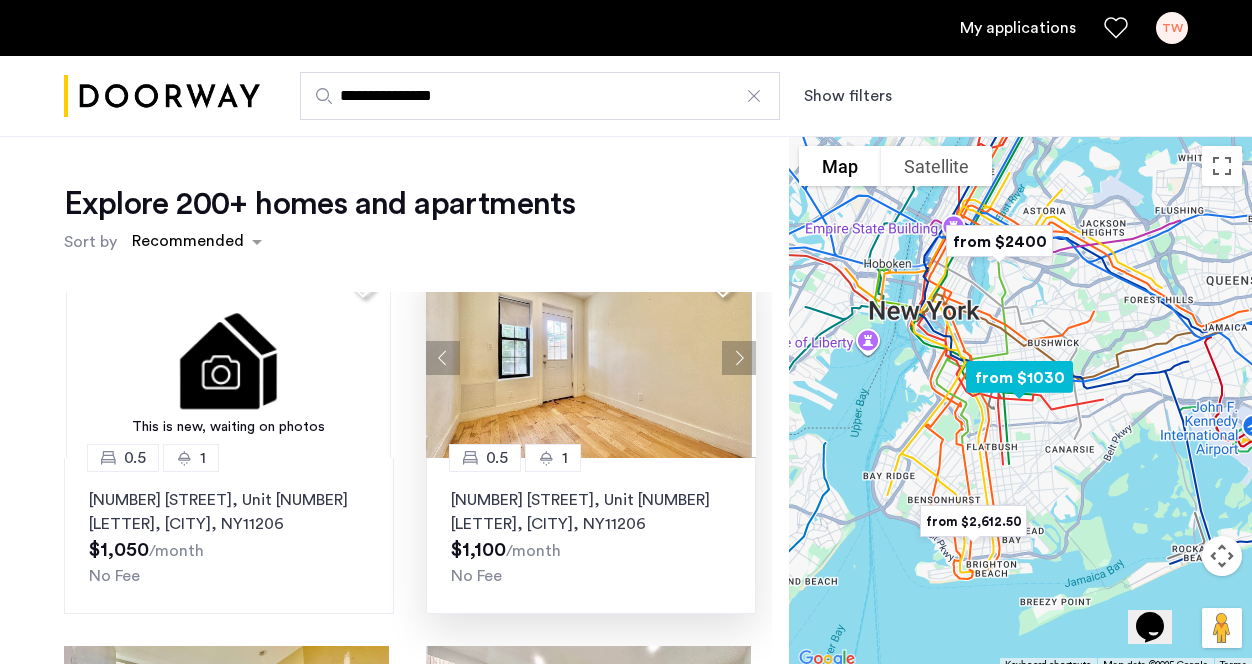 click 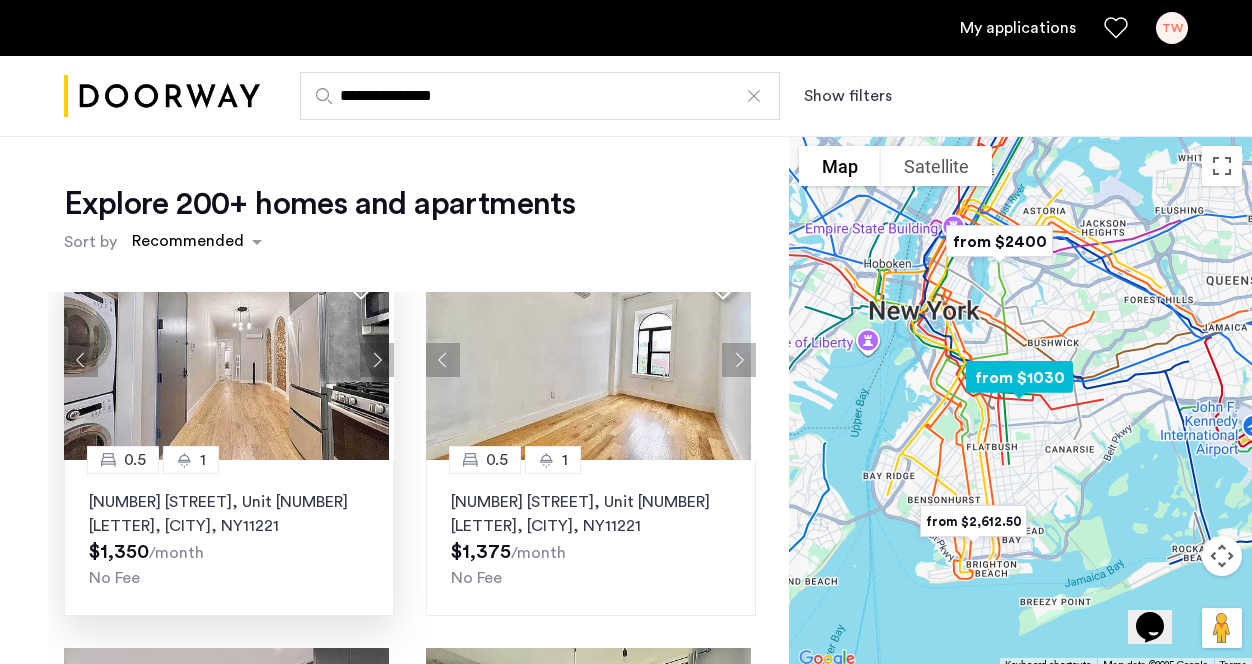 scroll, scrollTop: 1192, scrollLeft: 0, axis: vertical 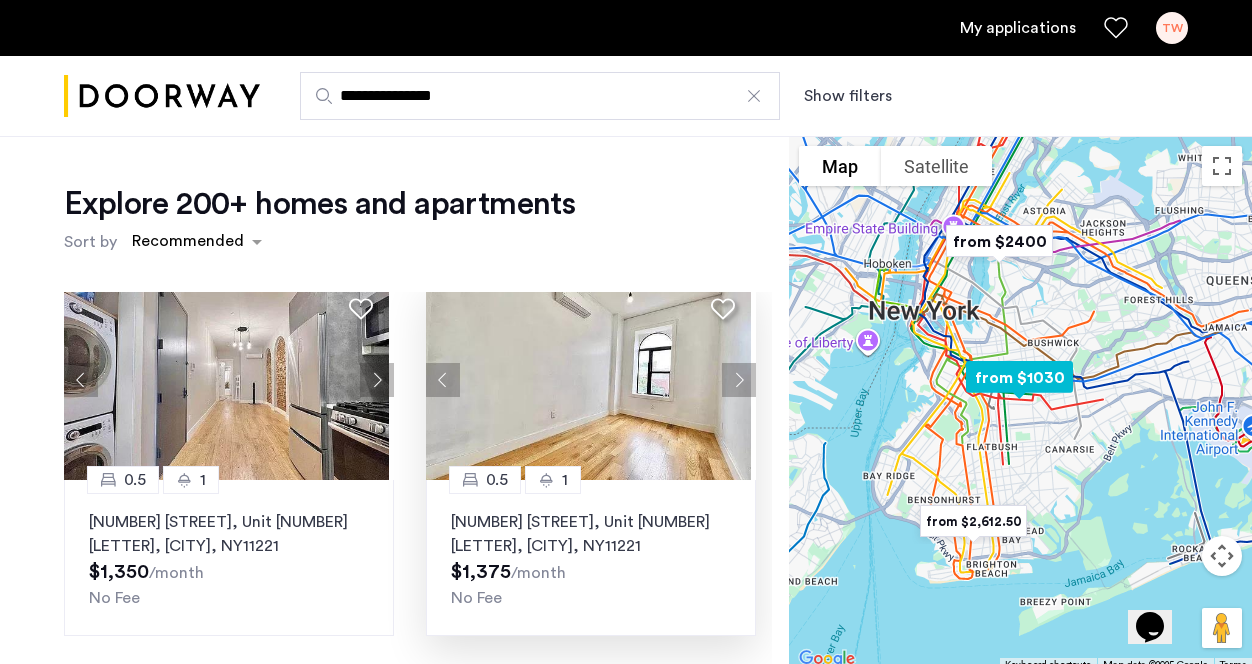 click 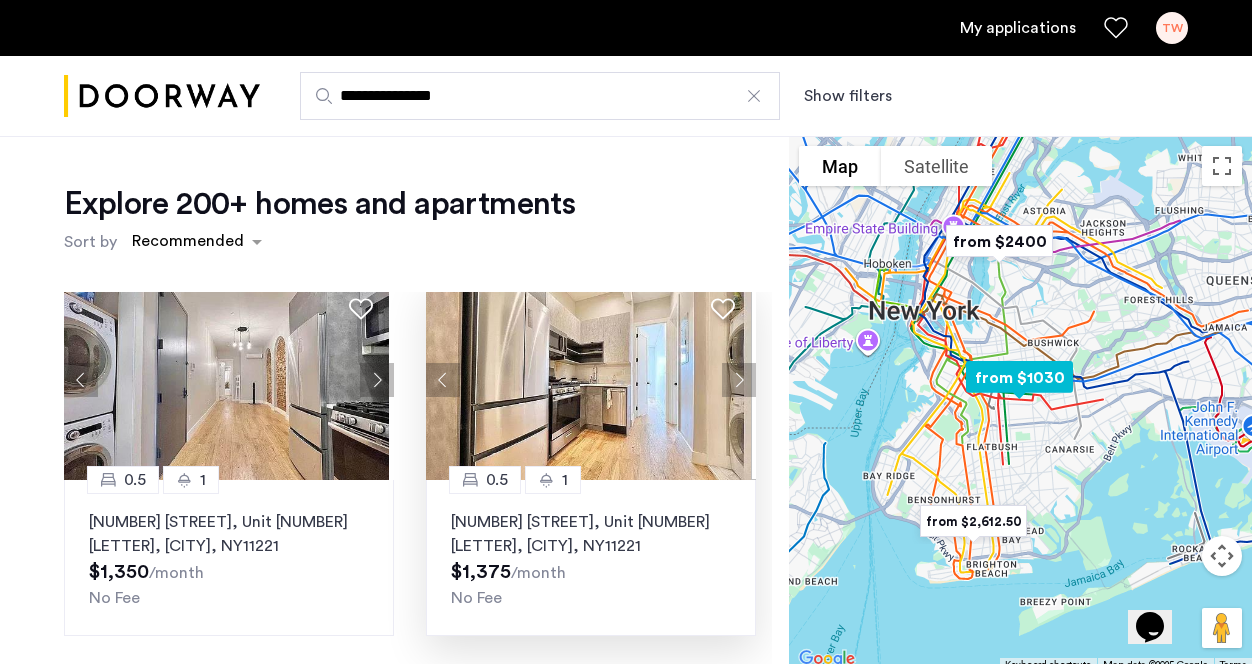 click 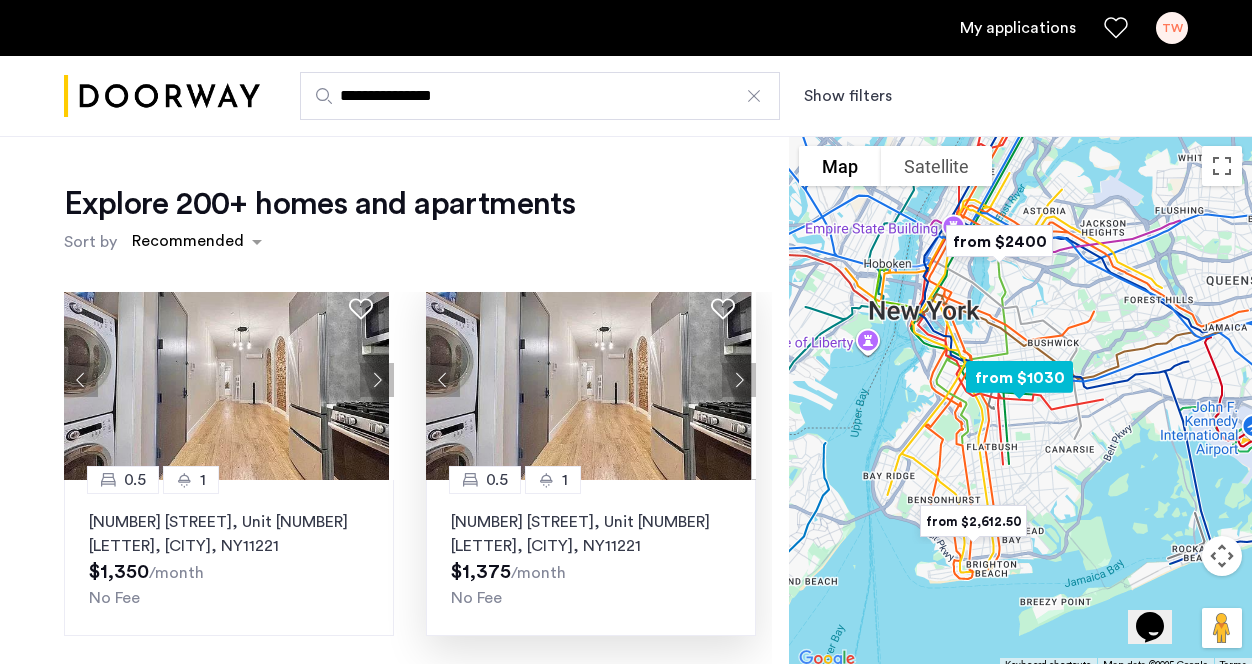 click 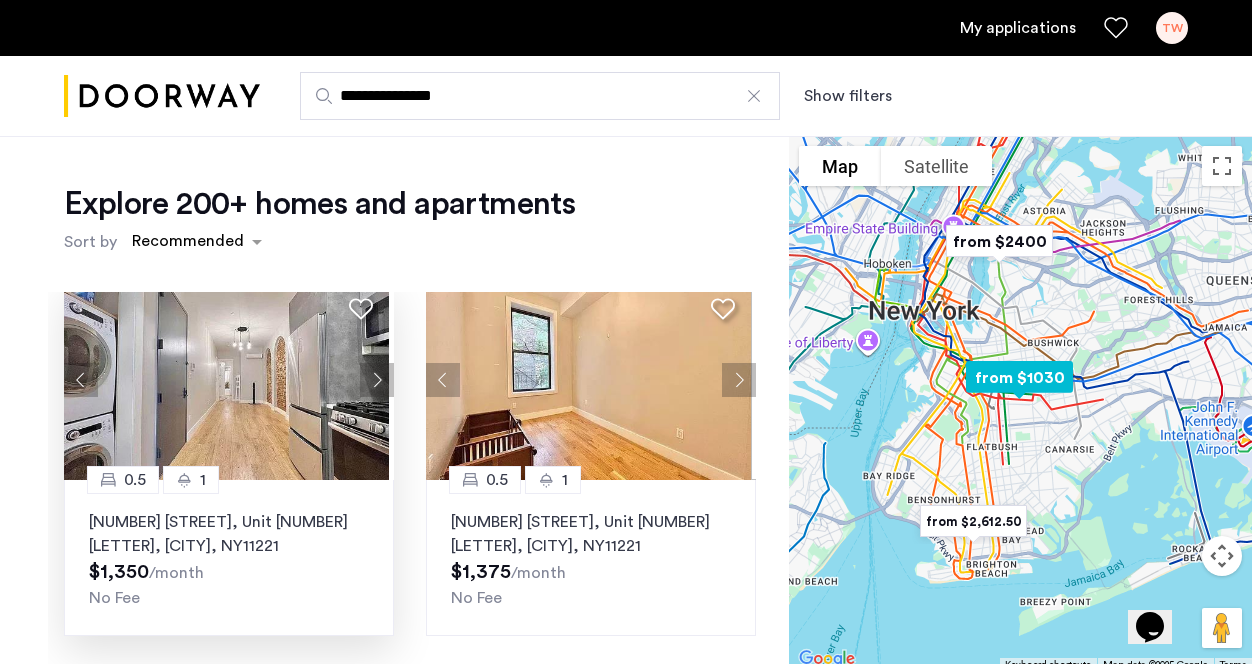 click 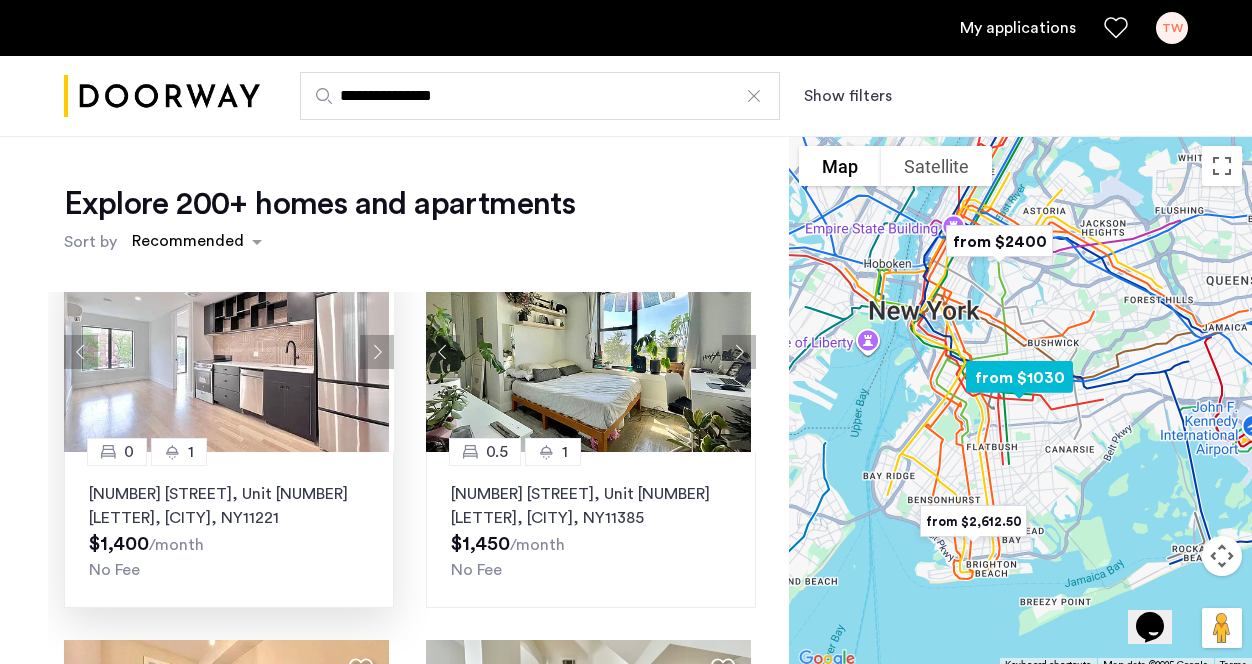 scroll, scrollTop: 1565, scrollLeft: 0, axis: vertical 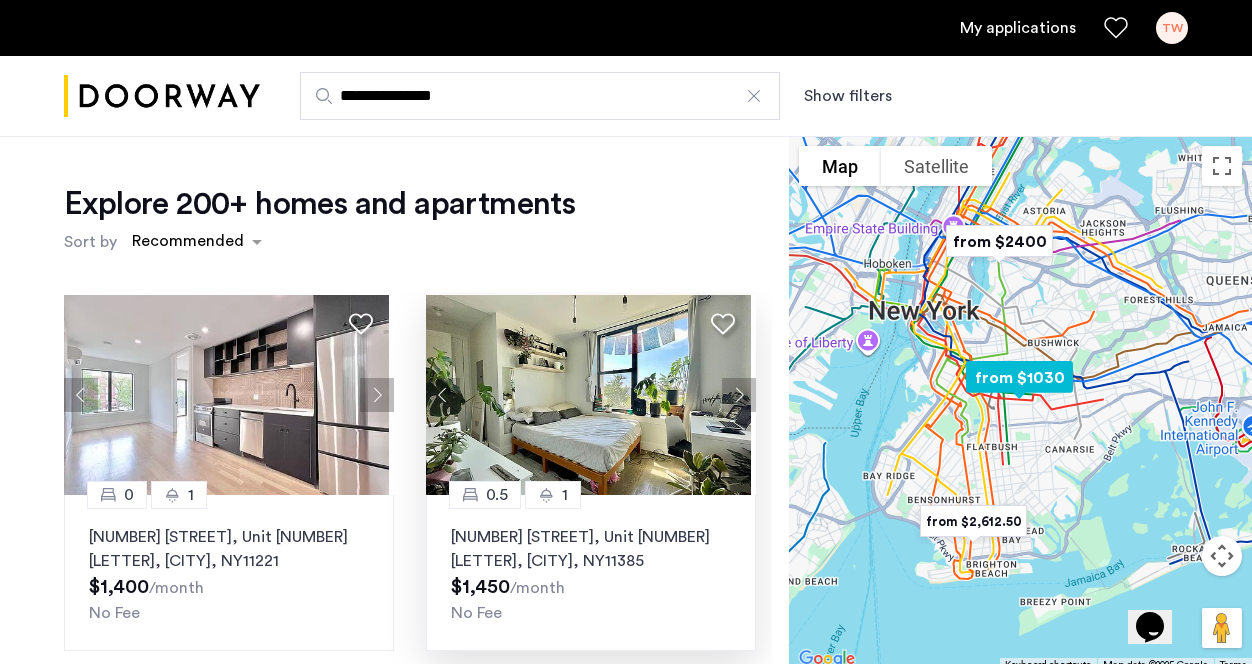 click 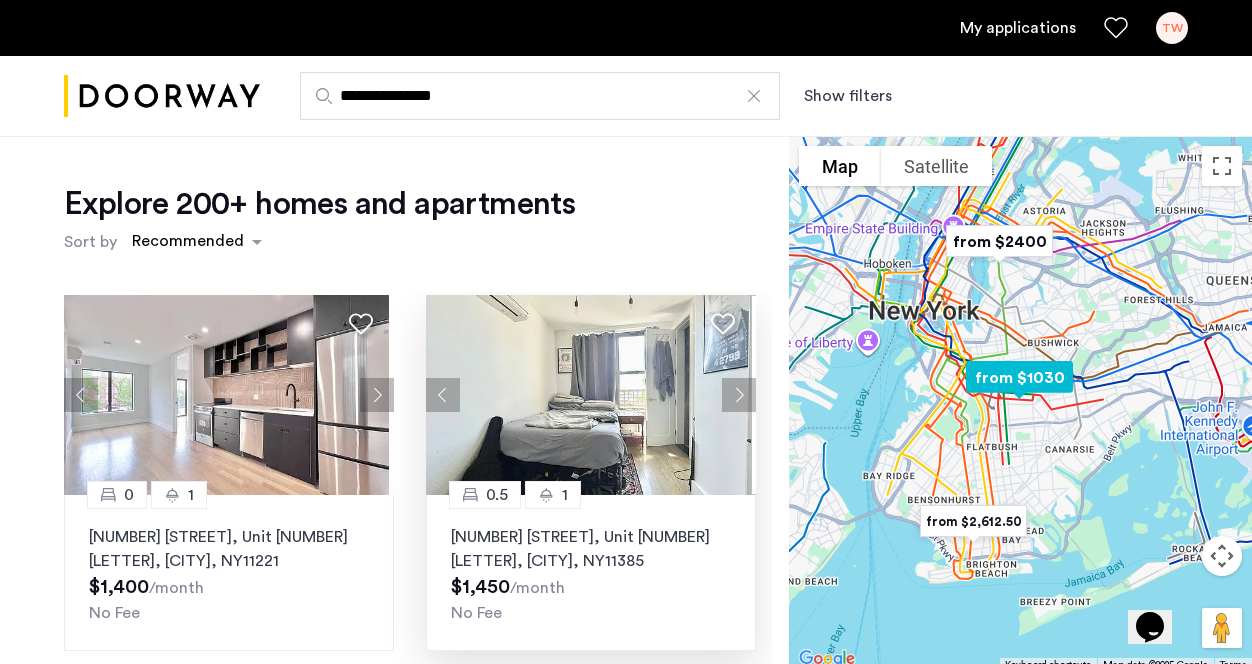 click 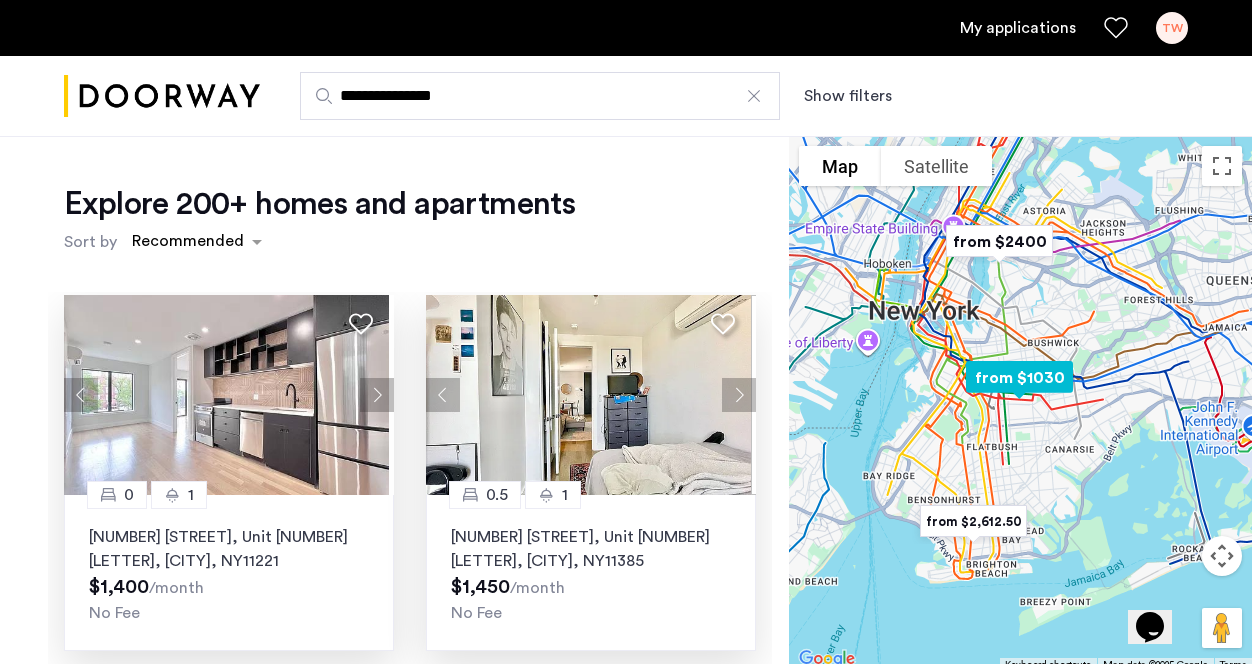 click 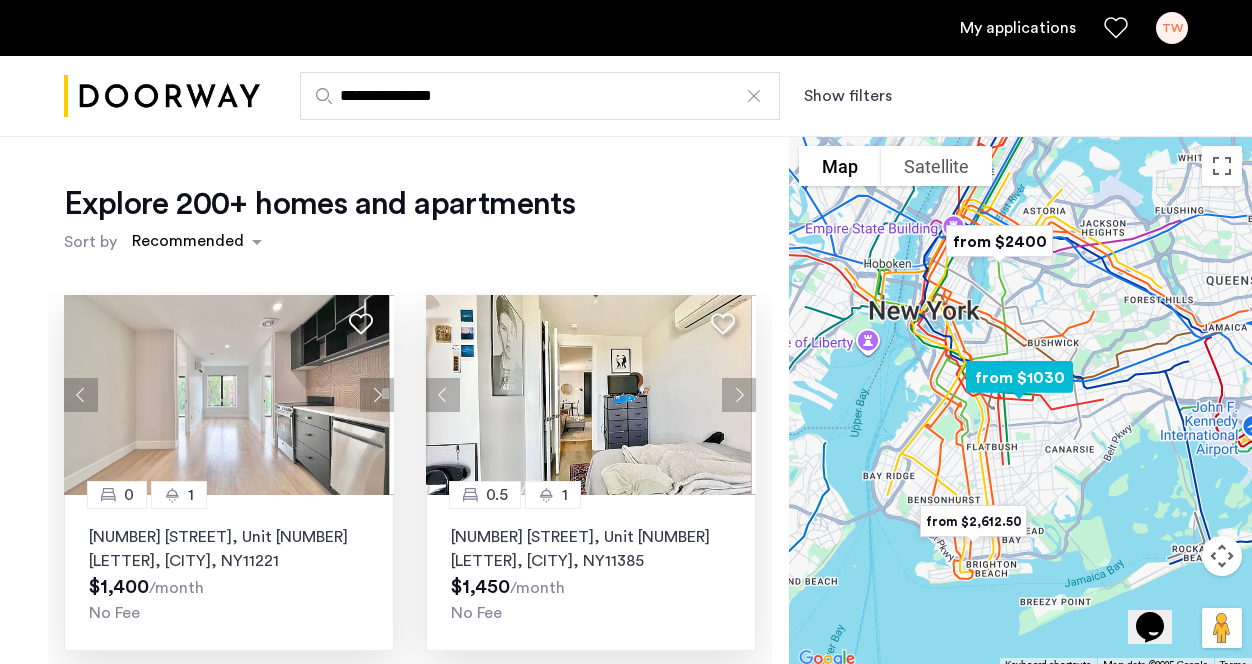 click 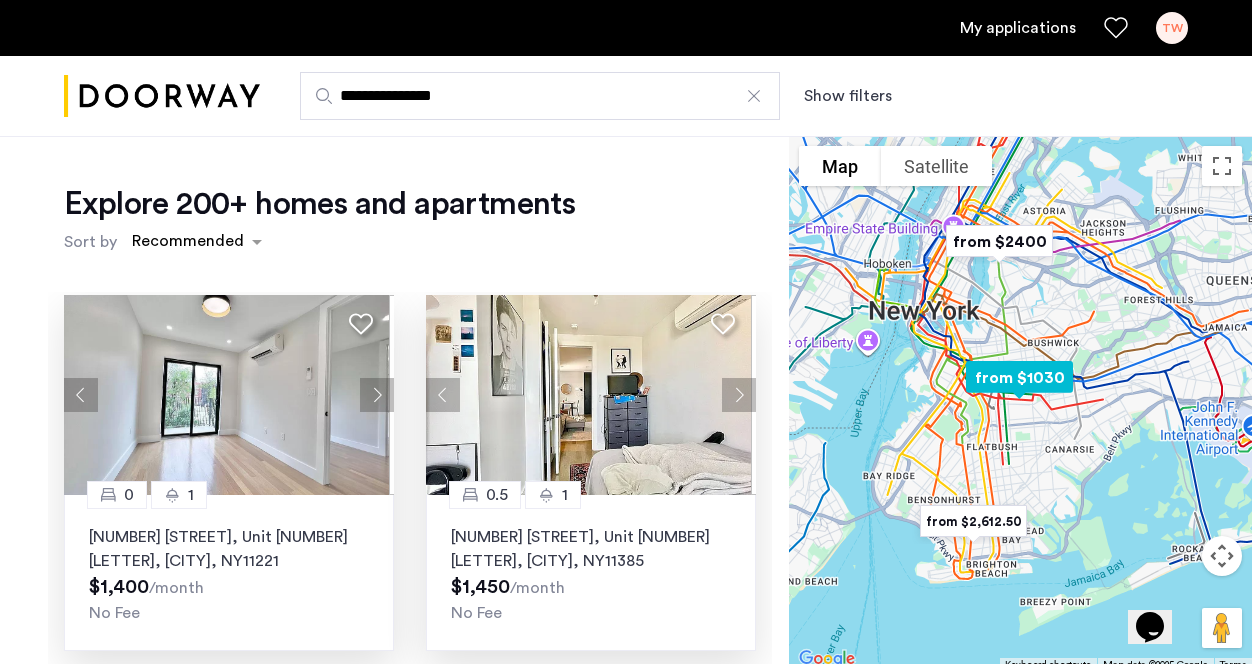 click 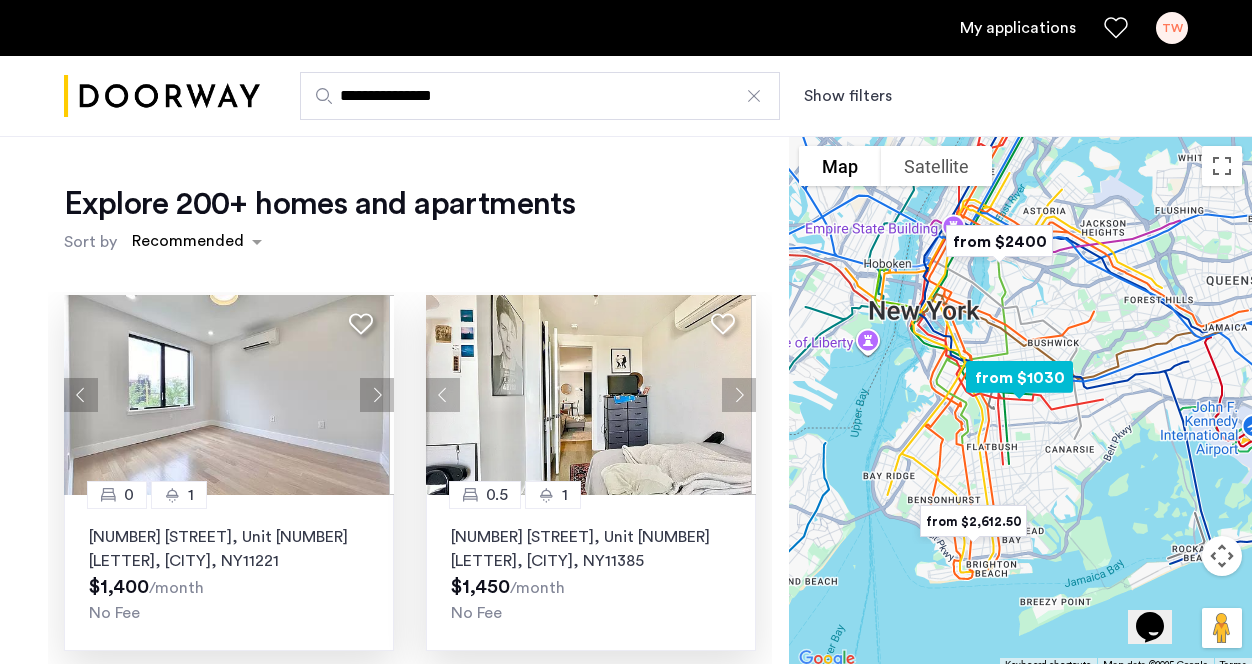 click 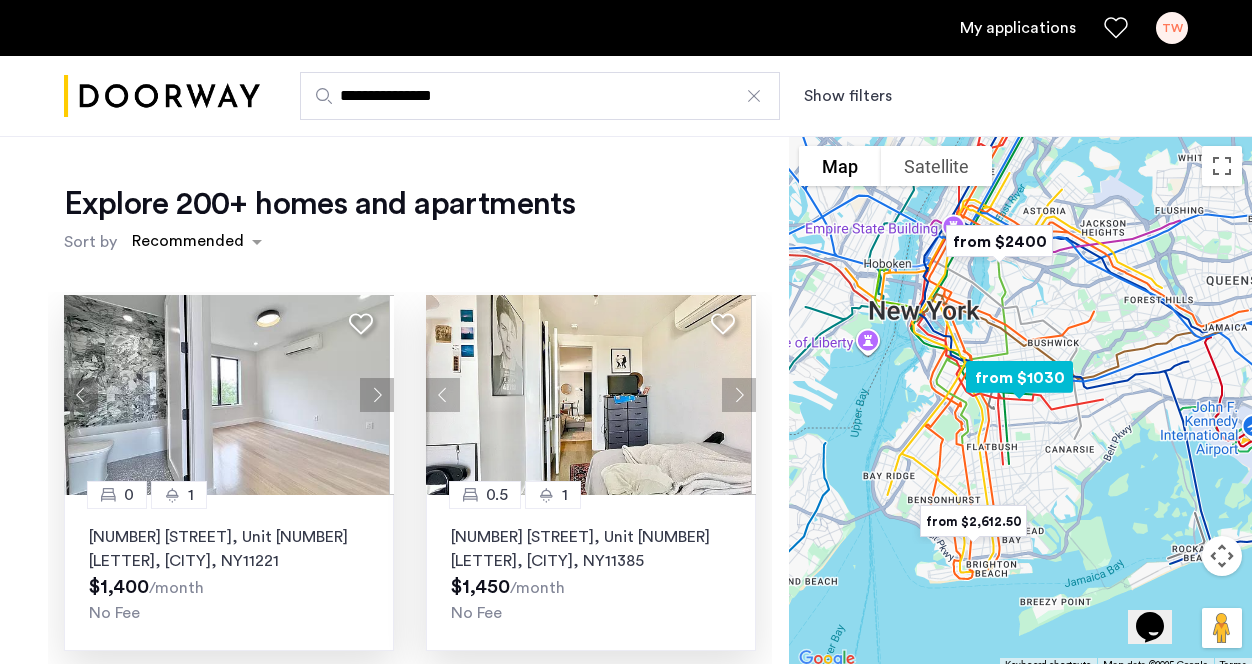 click 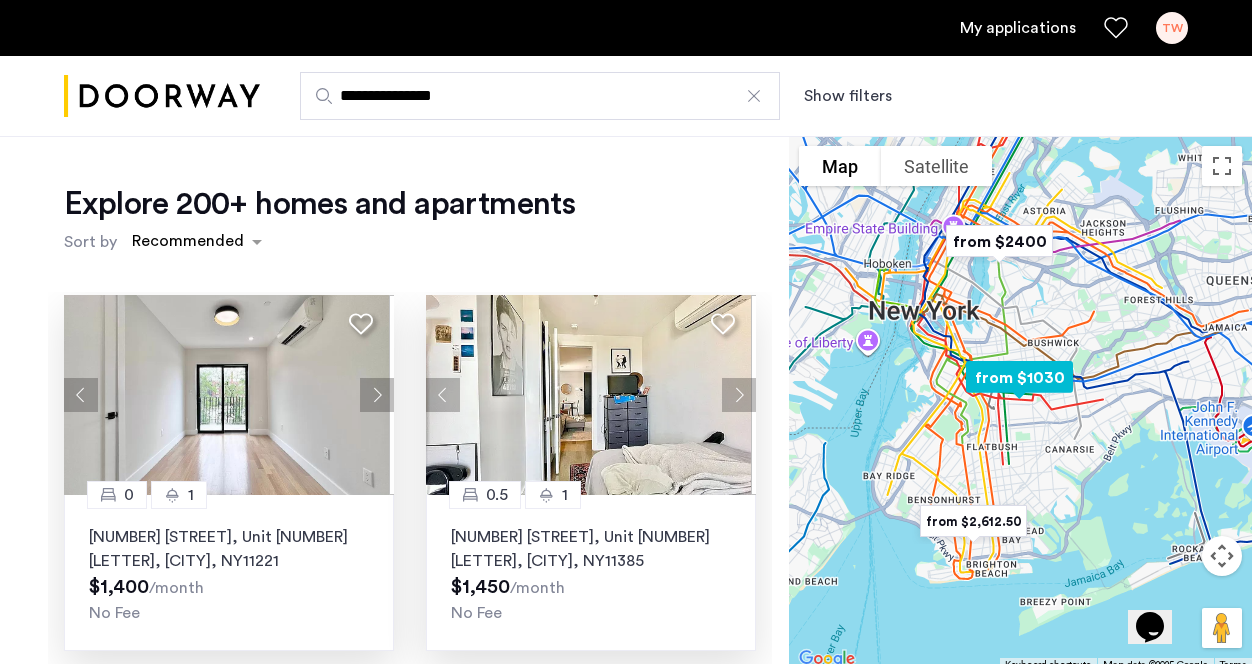 click 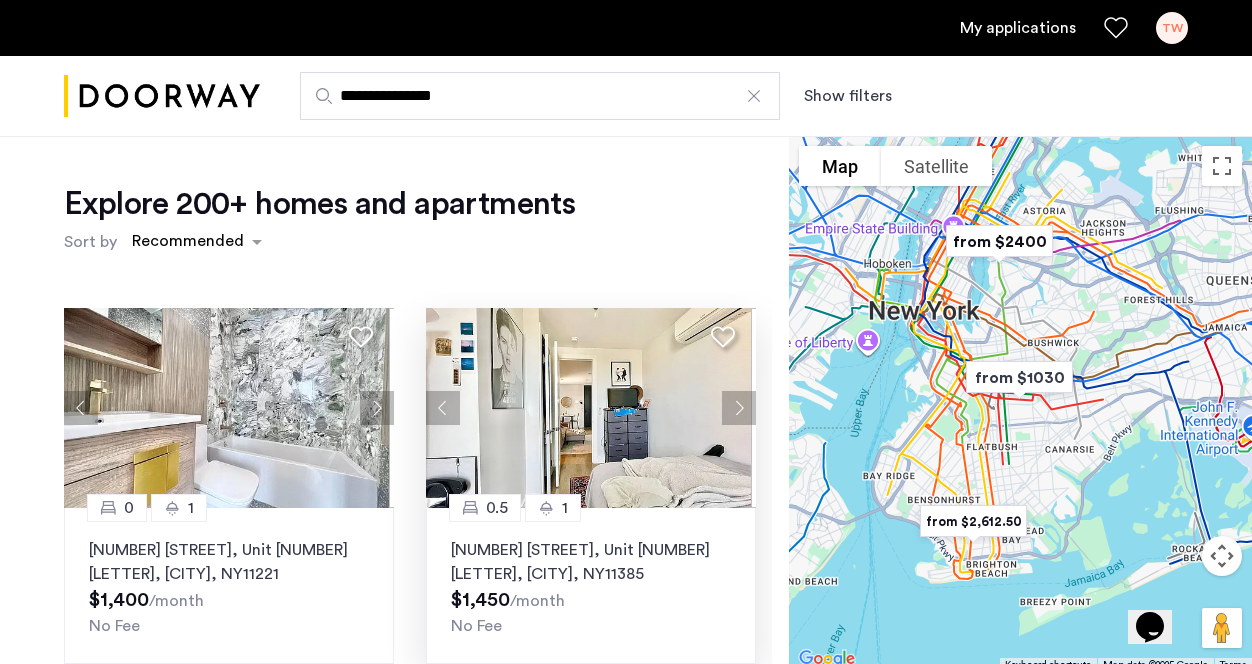 scroll, scrollTop: 1543, scrollLeft: 0, axis: vertical 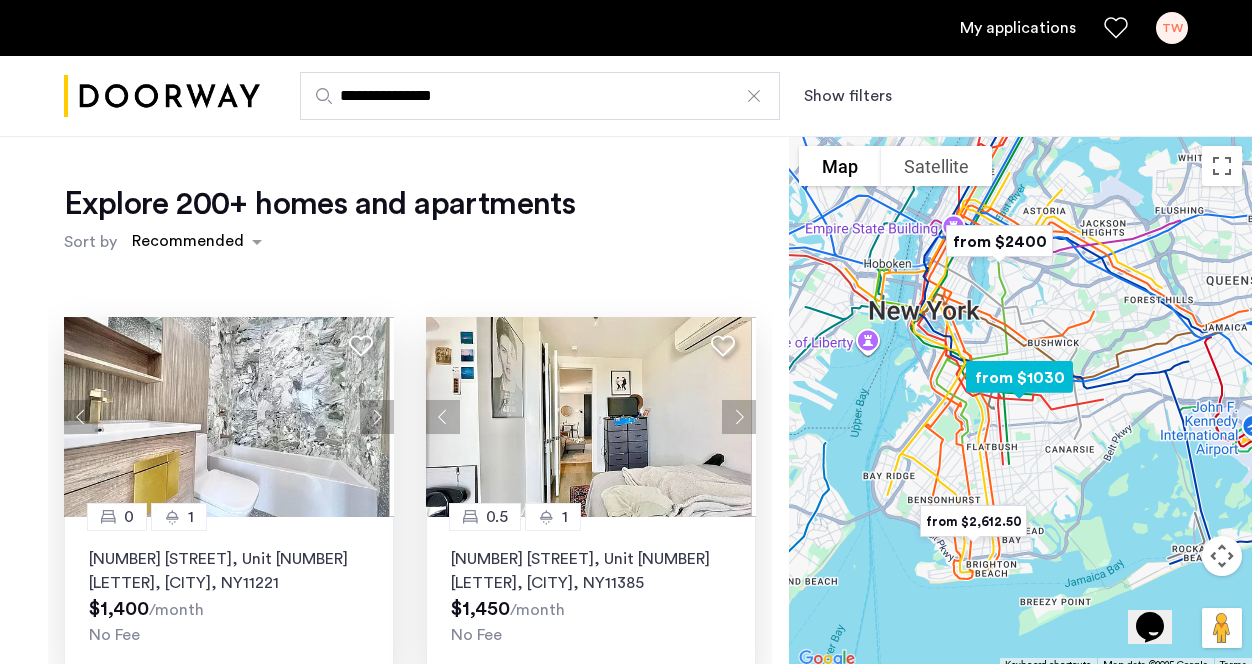 click 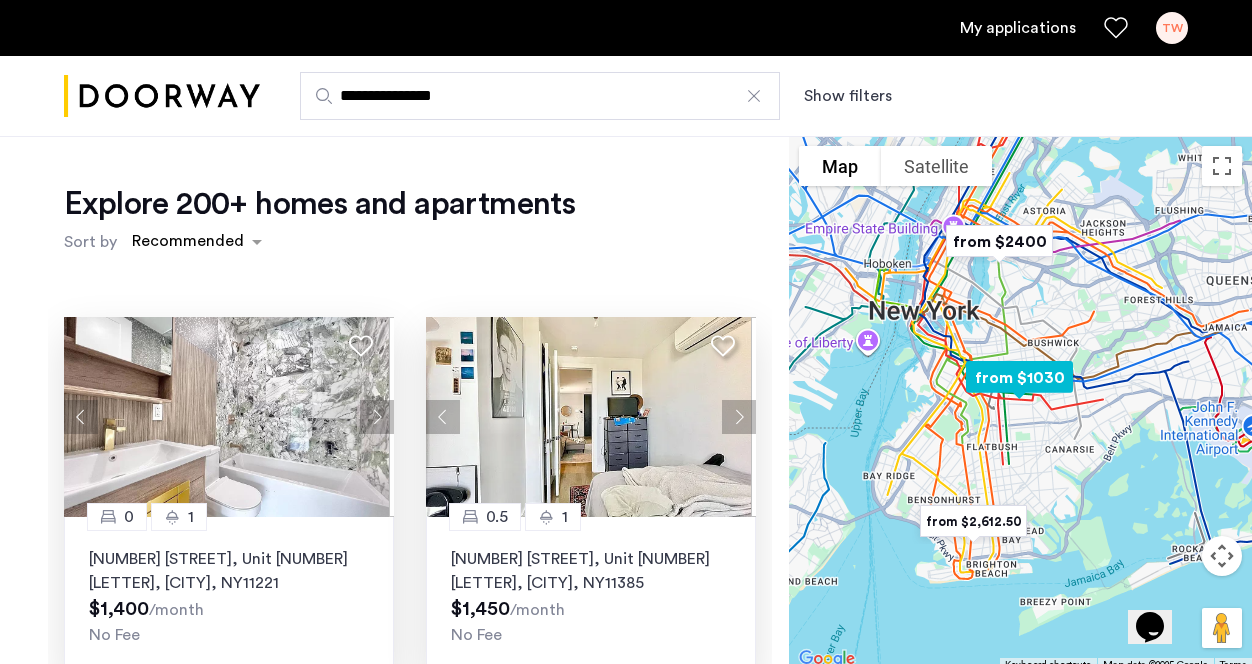 click 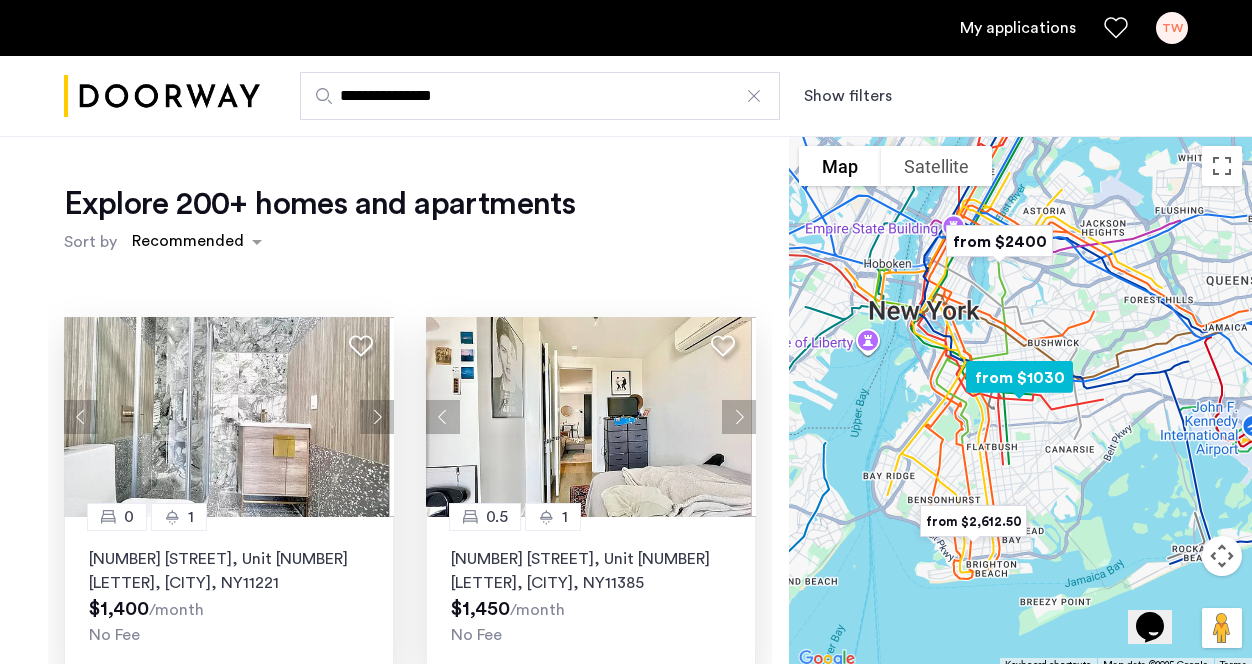 click 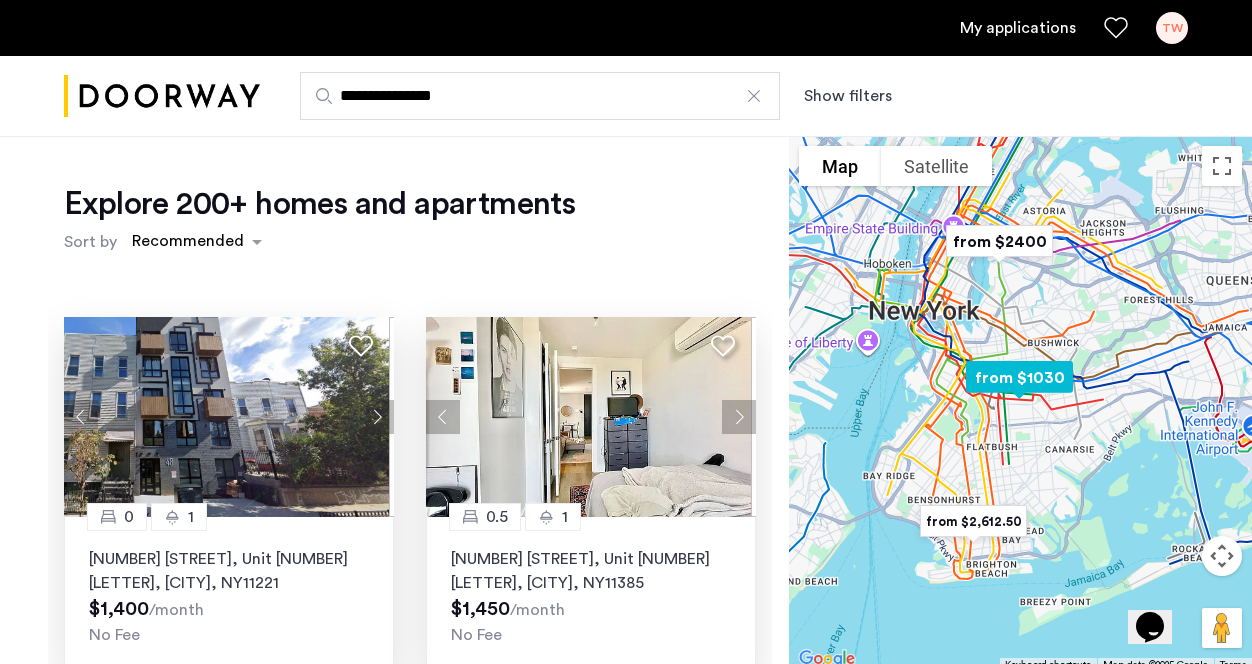 click 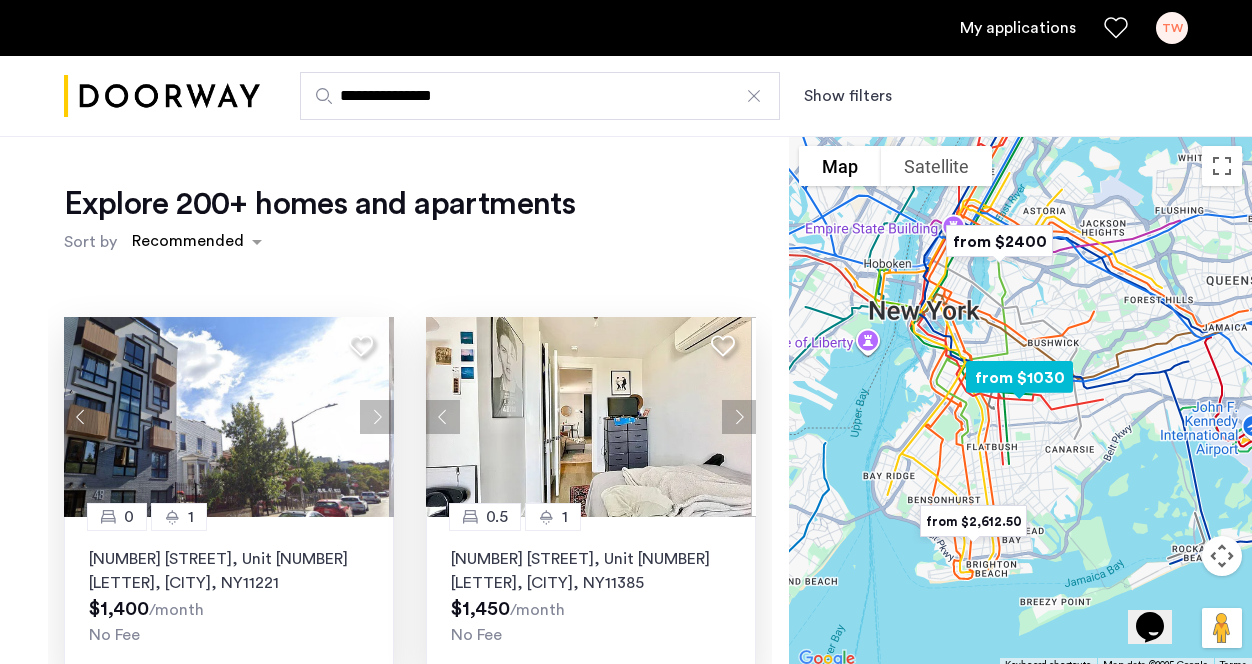 click 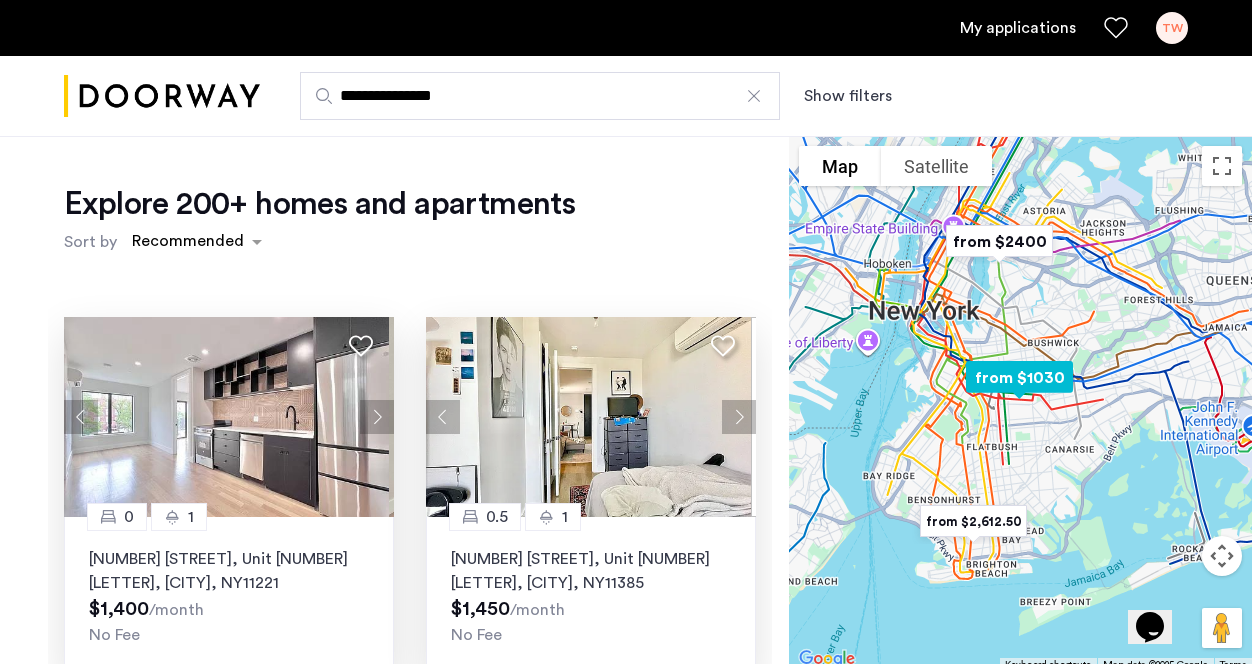 click 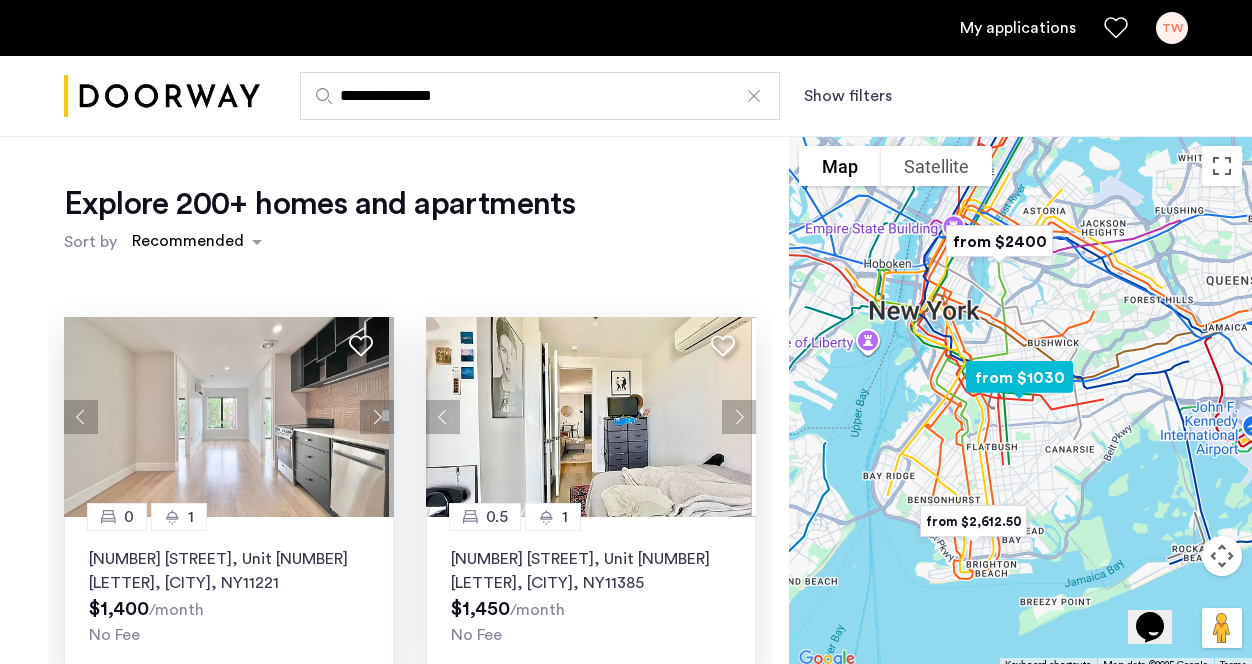 click 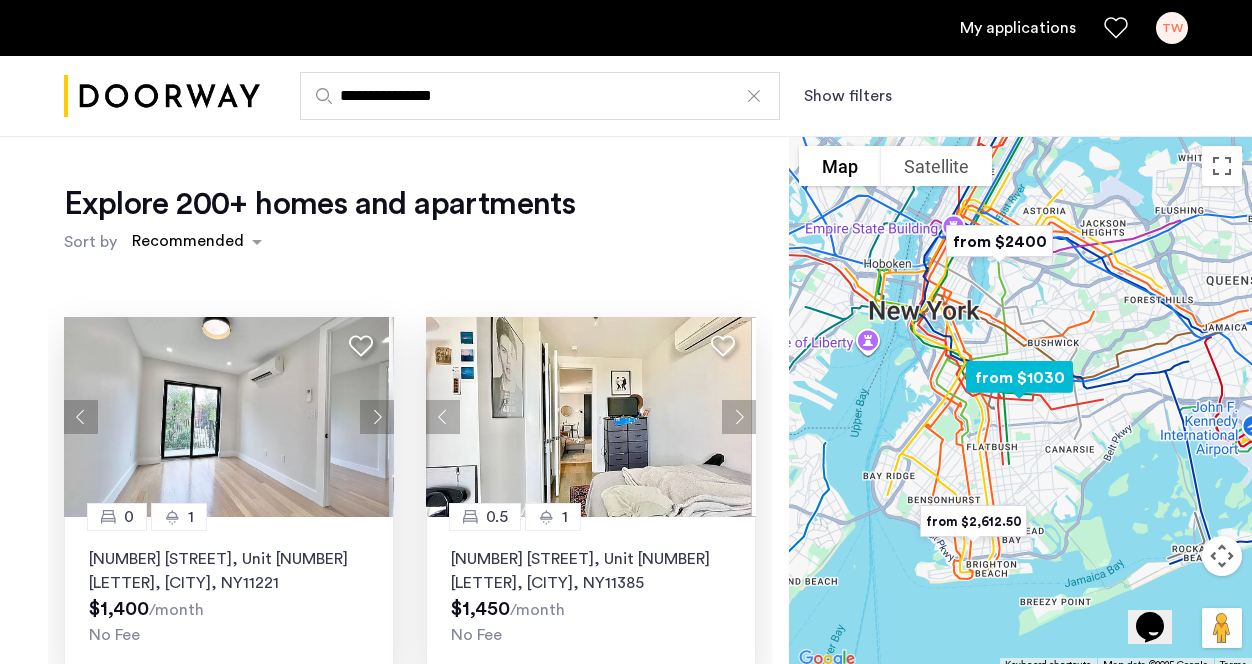 click 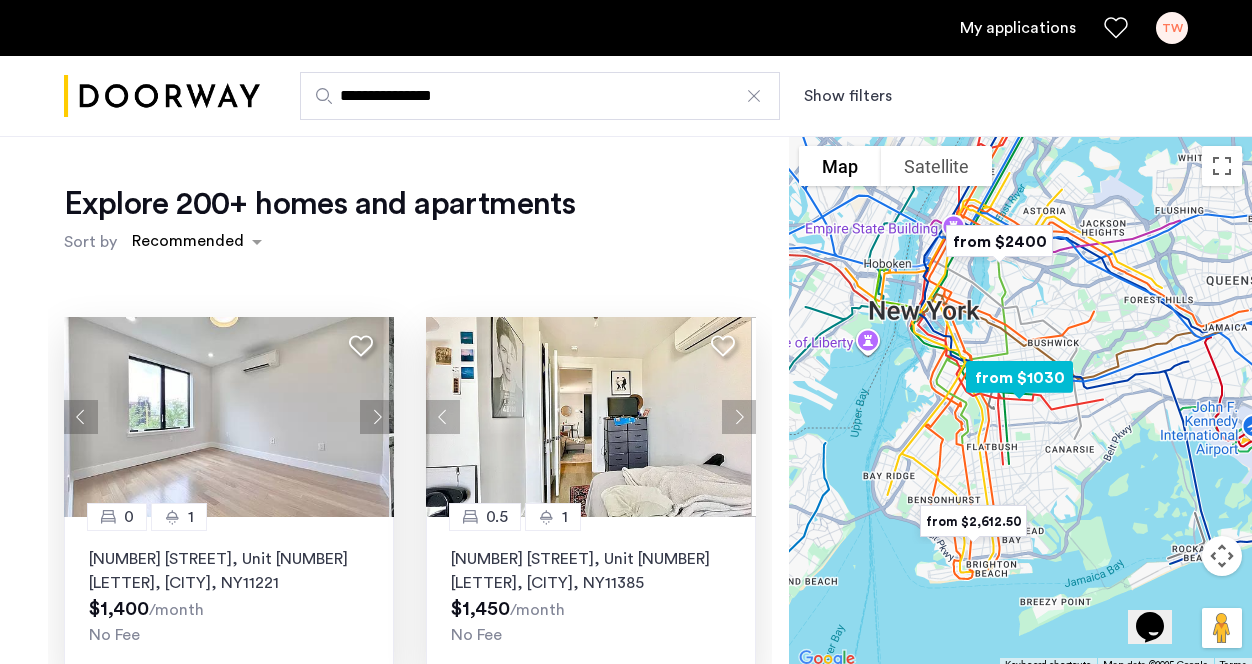 click 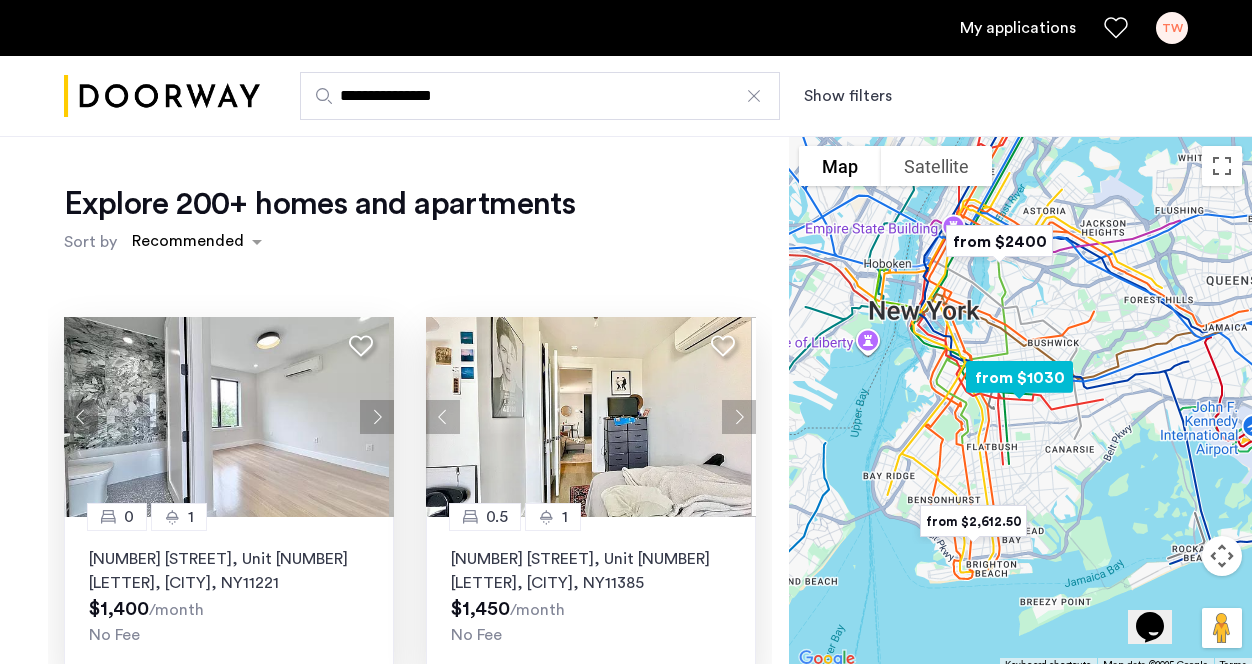 click 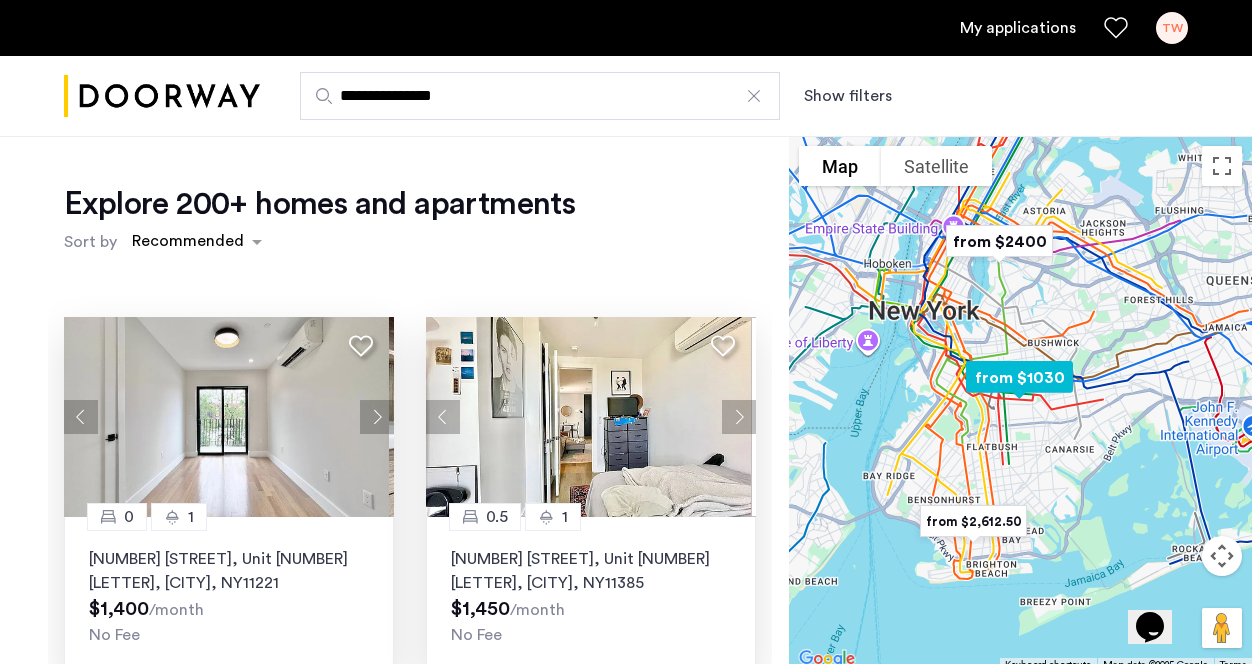 click 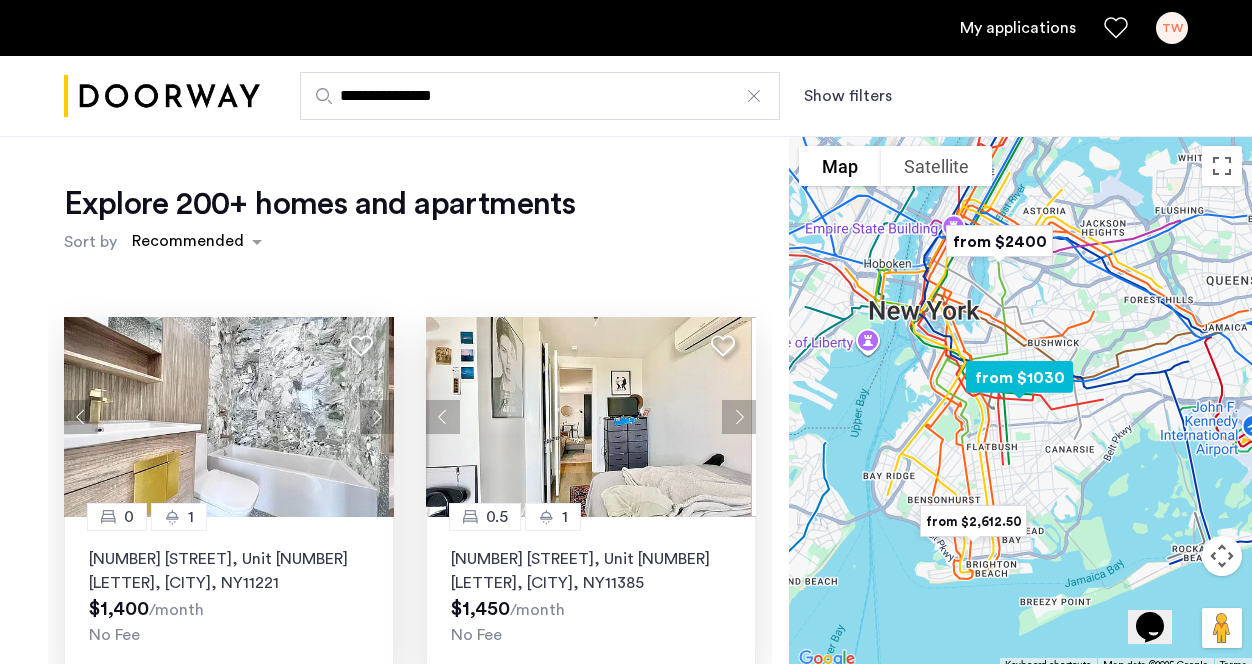 click 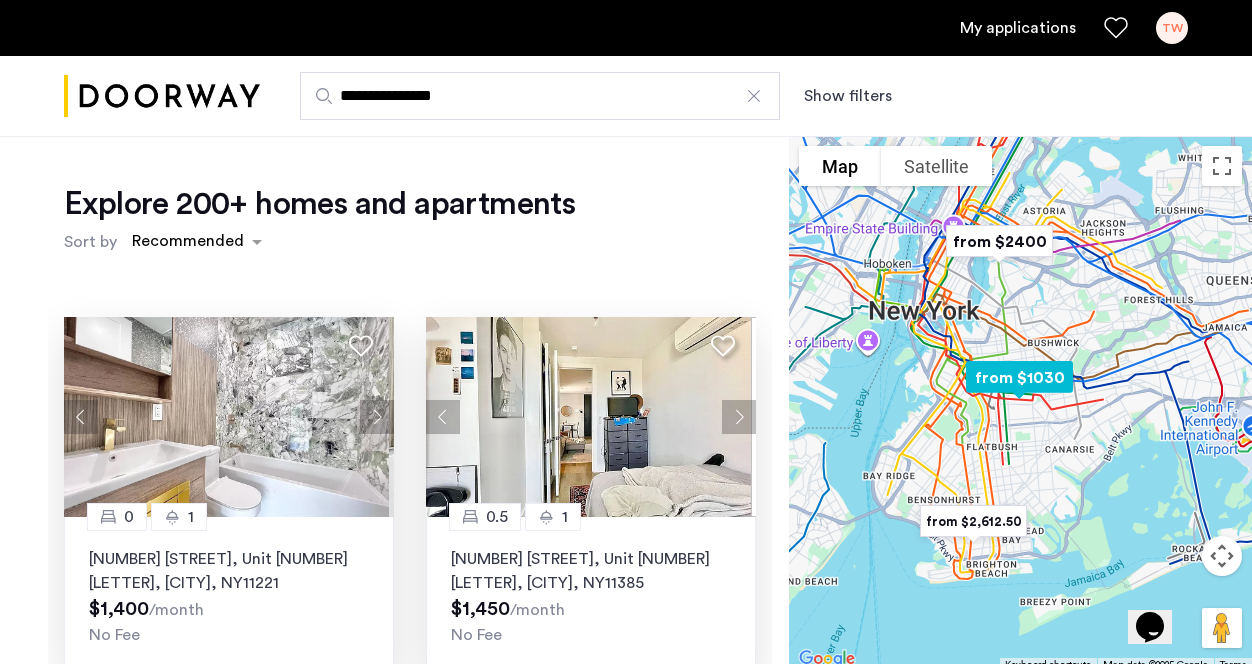 click 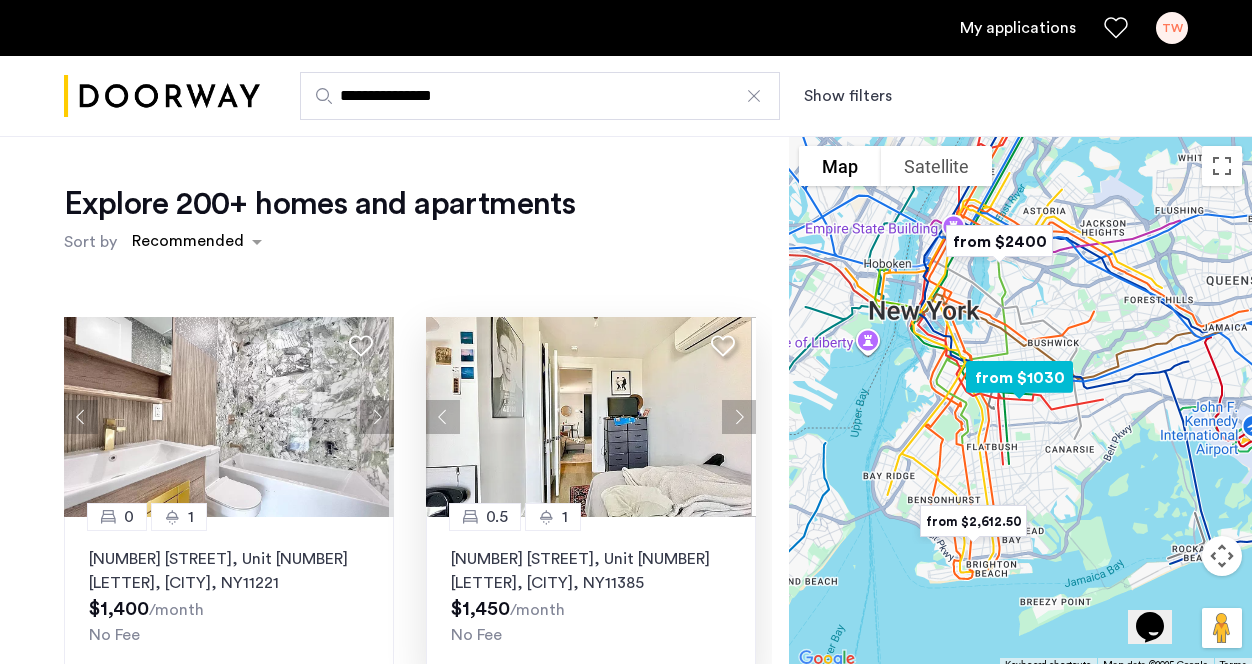scroll, scrollTop: 1614, scrollLeft: 0, axis: vertical 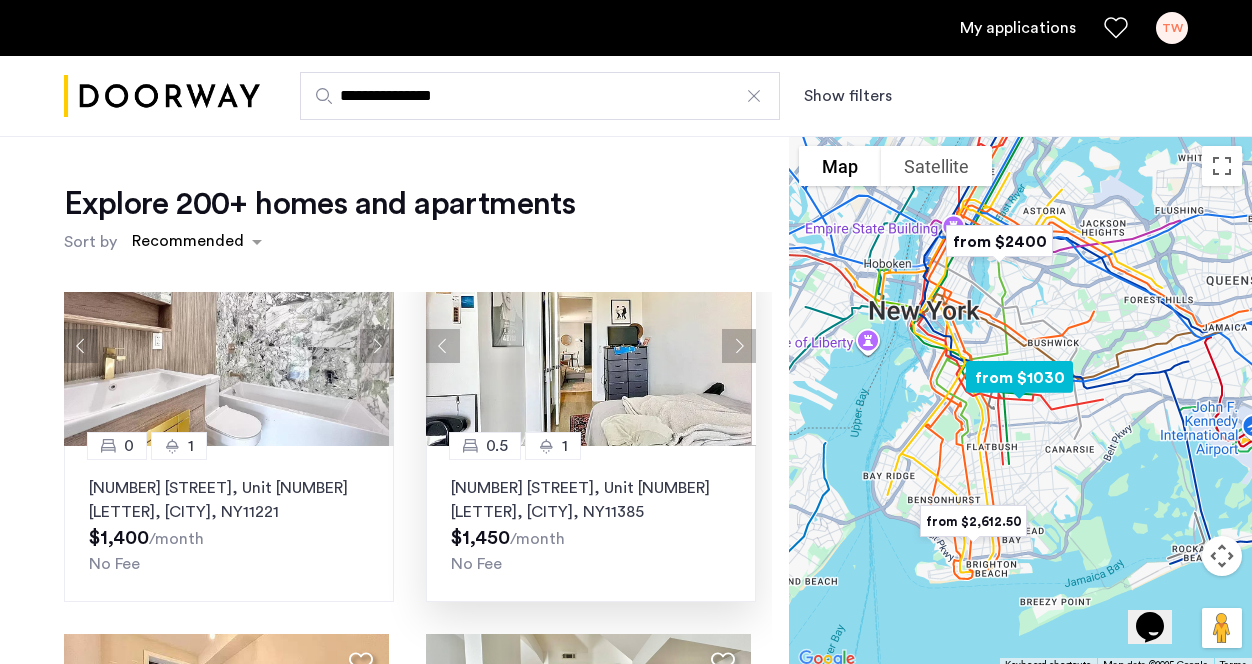 click 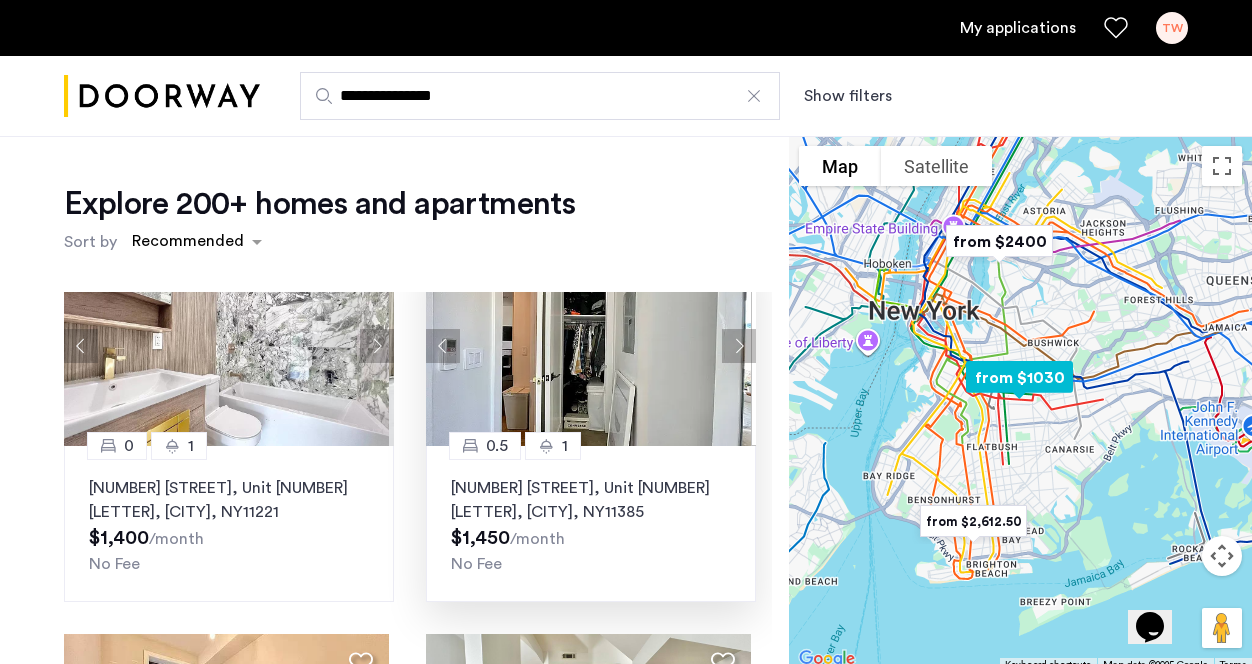 click 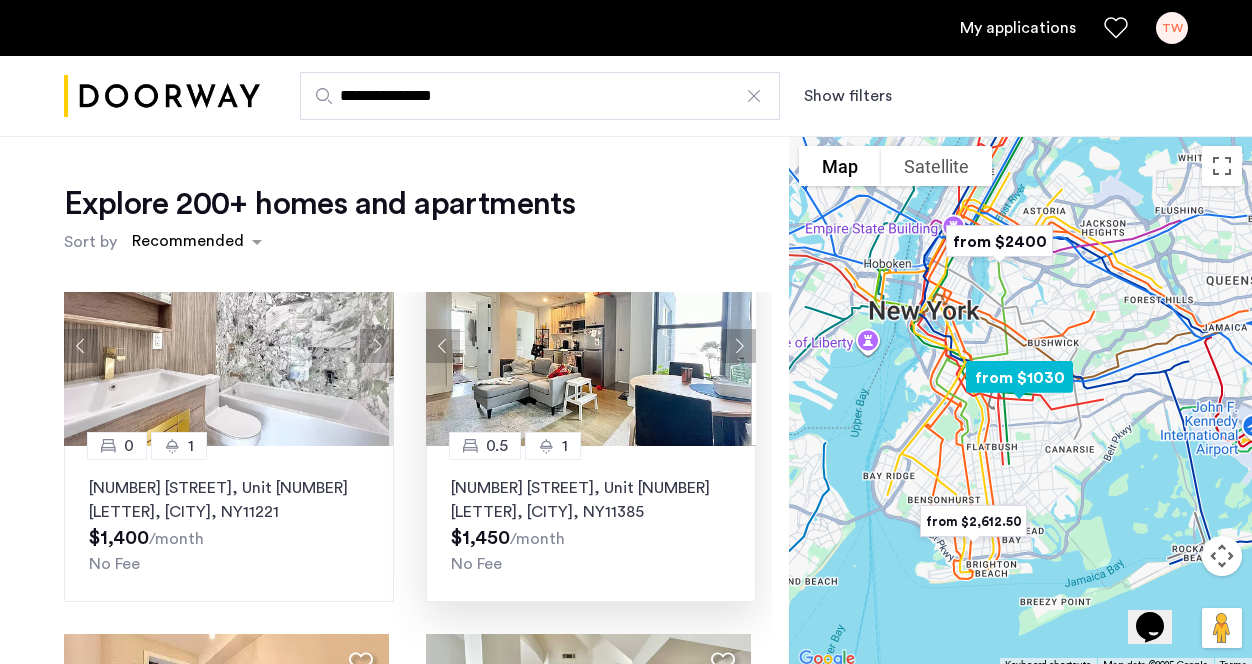 scroll, scrollTop: 1586, scrollLeft: 0, axis: vertical 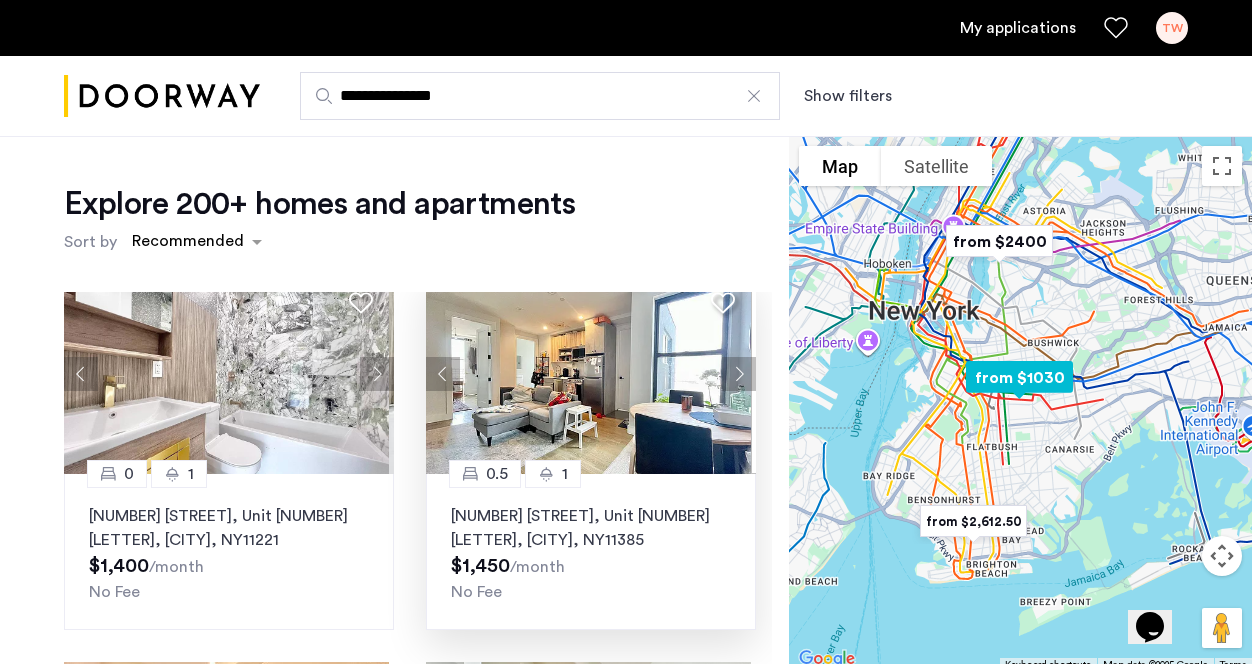 click 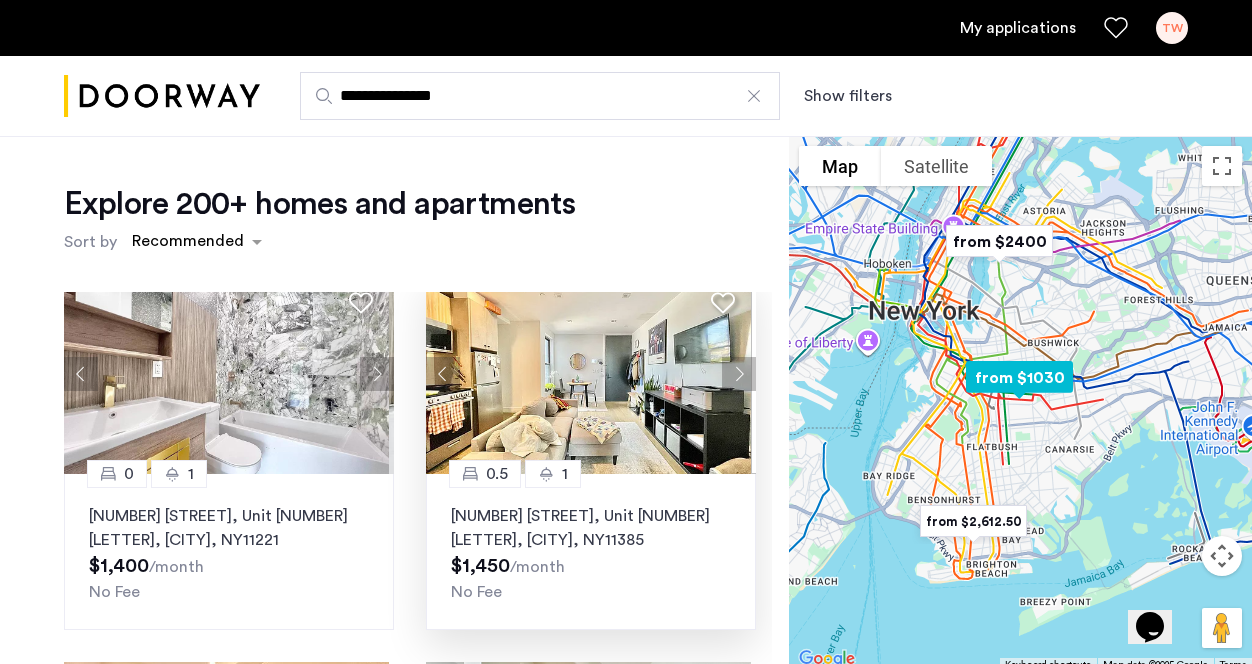 click 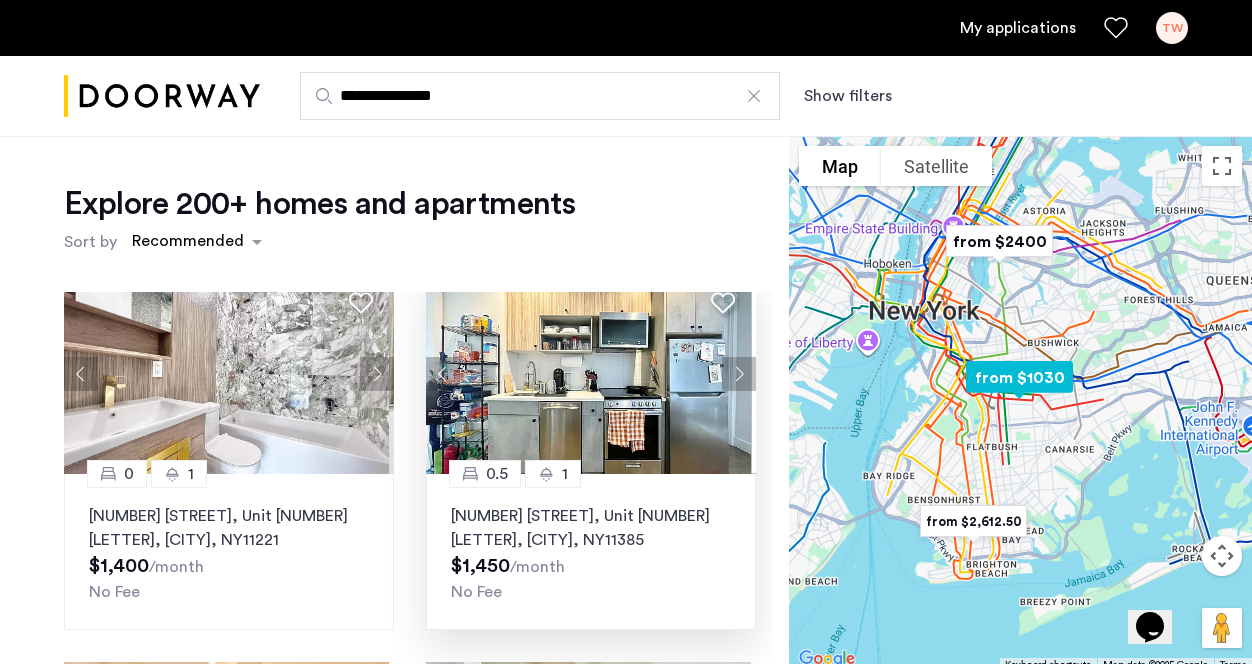 click 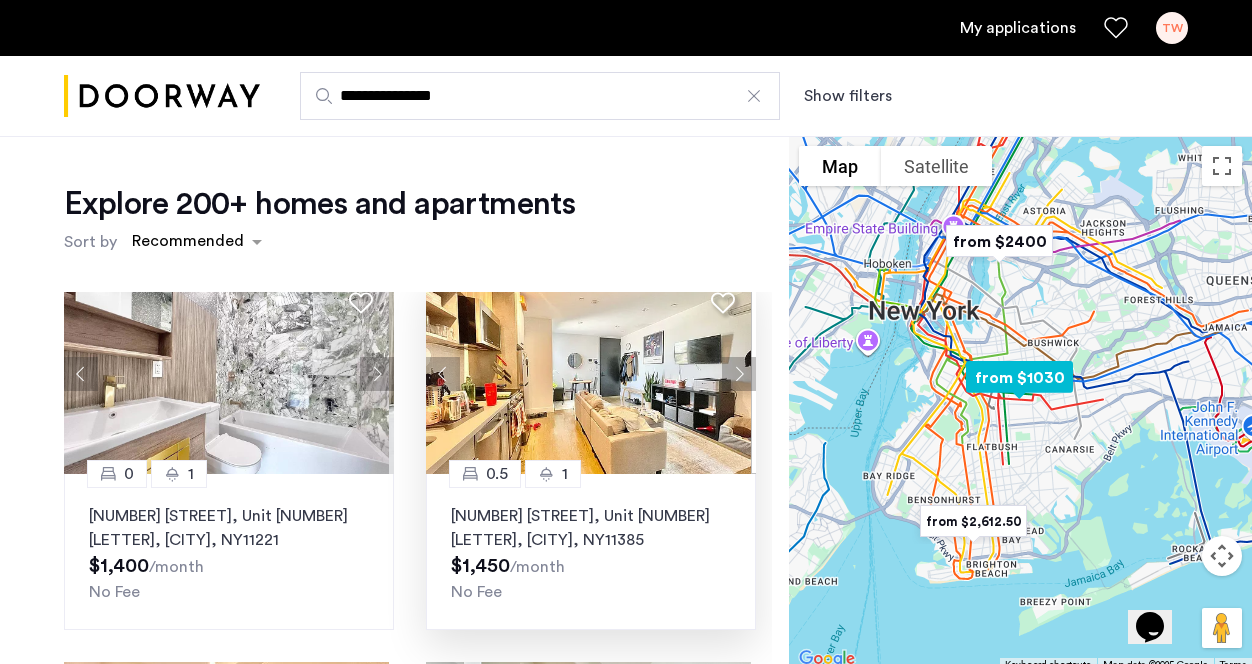 scroll, scrollTop: 1648, scrollLeft: 0, axis: vertical 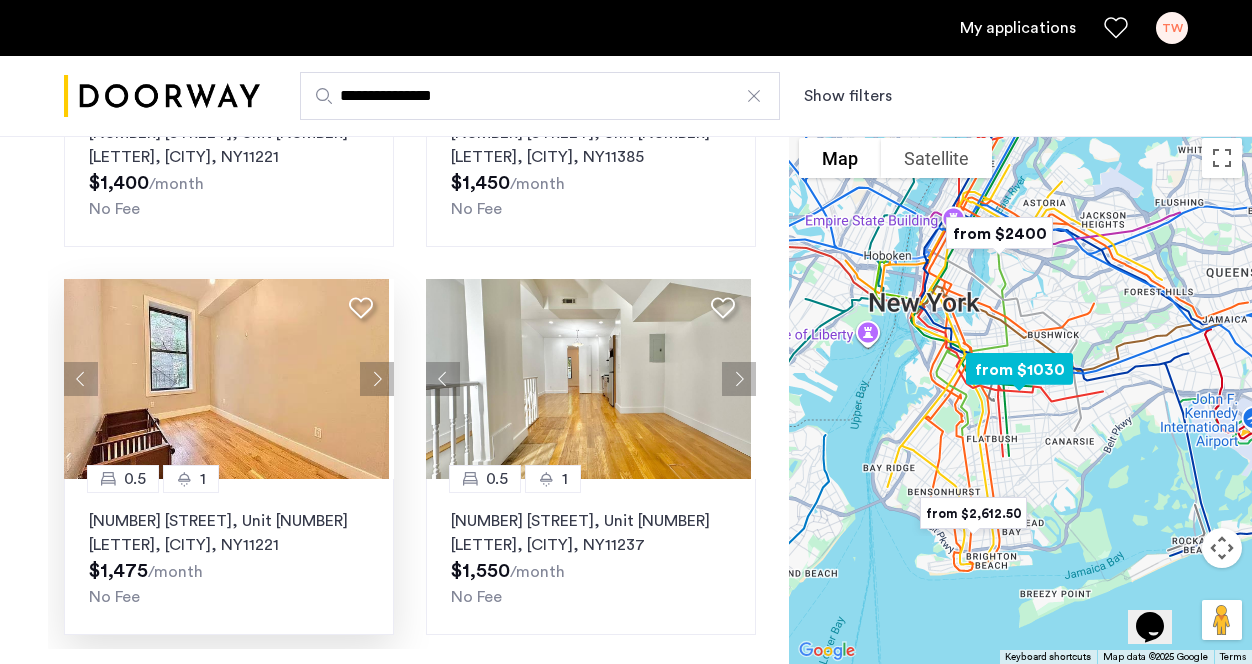 click 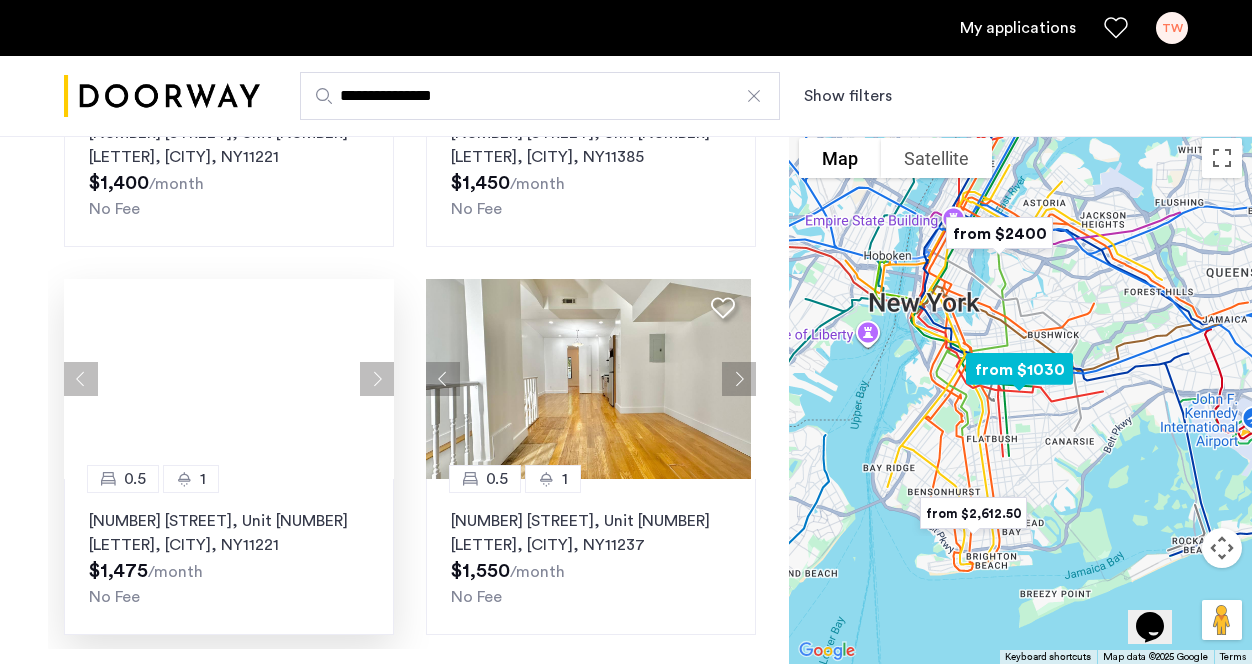 click 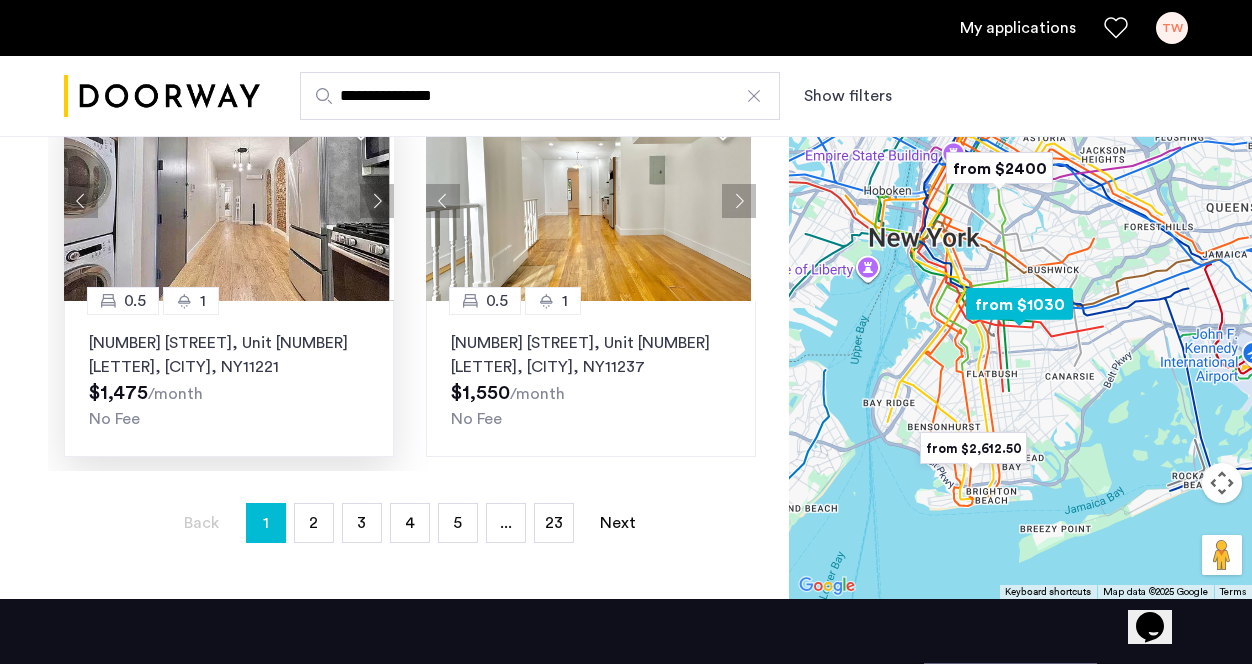 scroll, scrollTop: 581, scrollLeft: 0, axis: vertical 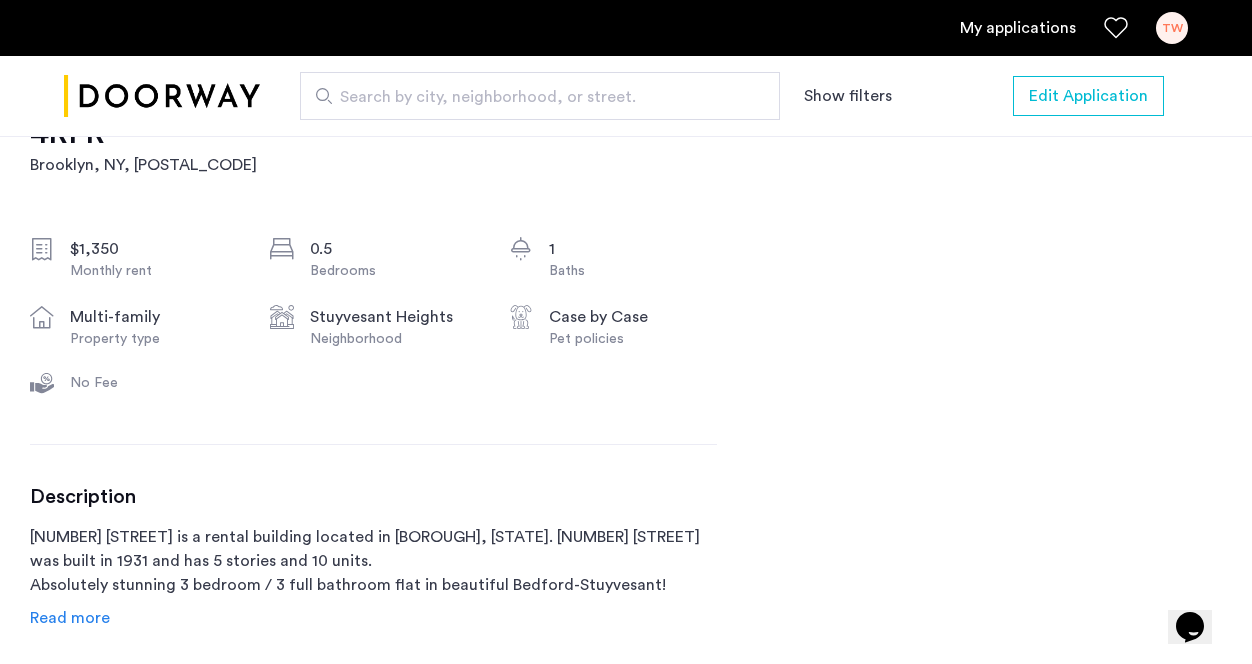 click on "My applications" at bounding box center [1018, 28] 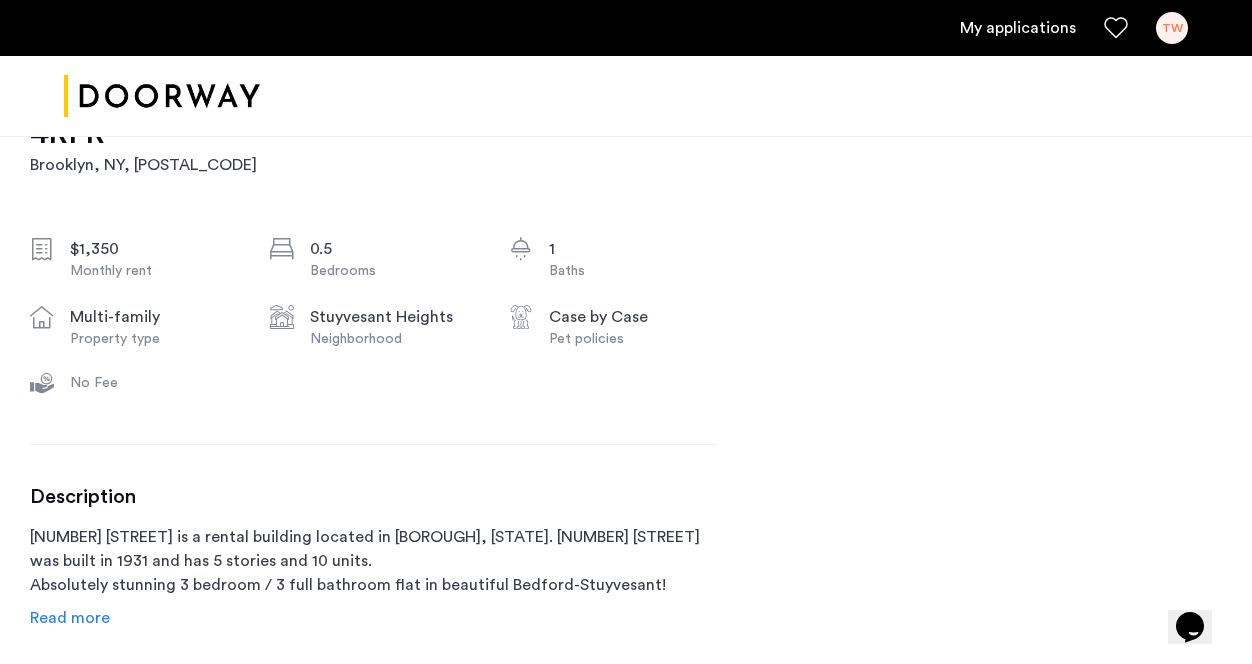 scroll, scrollTop: 0, scrollLeft: 0, axis: both 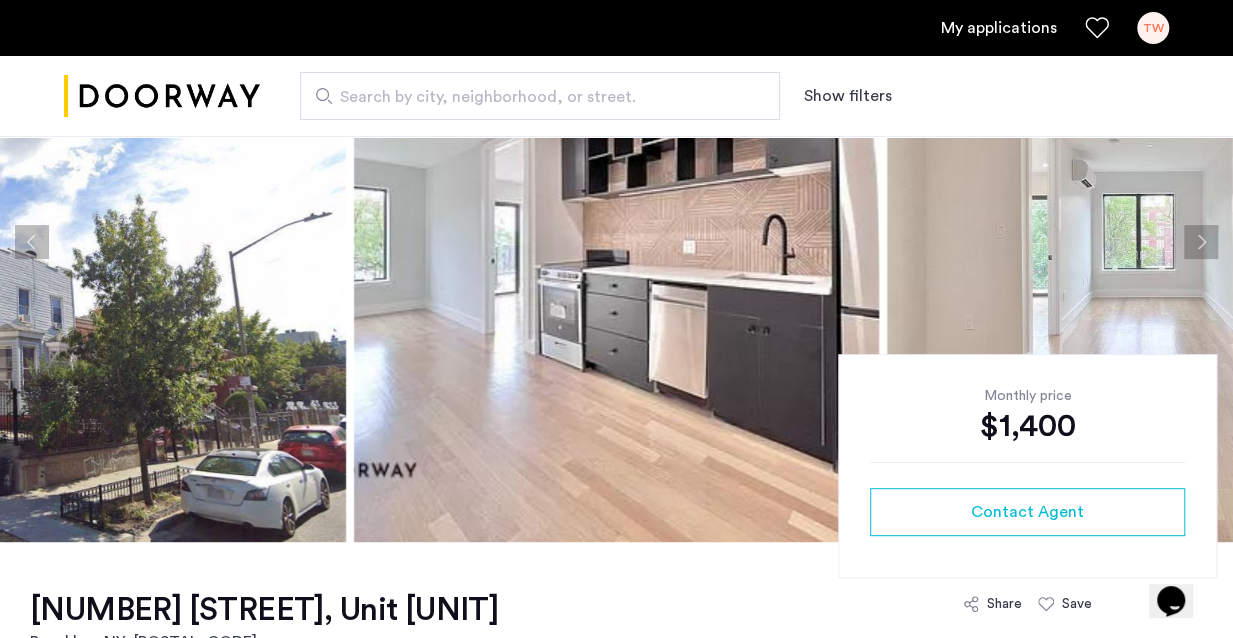 click 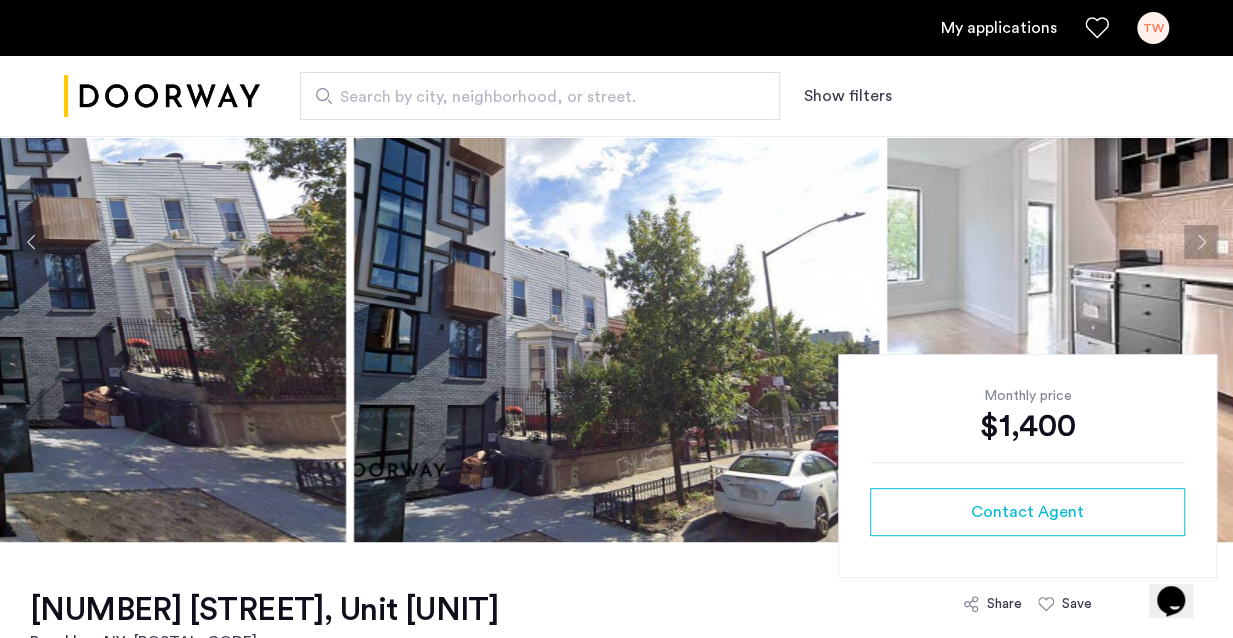 click 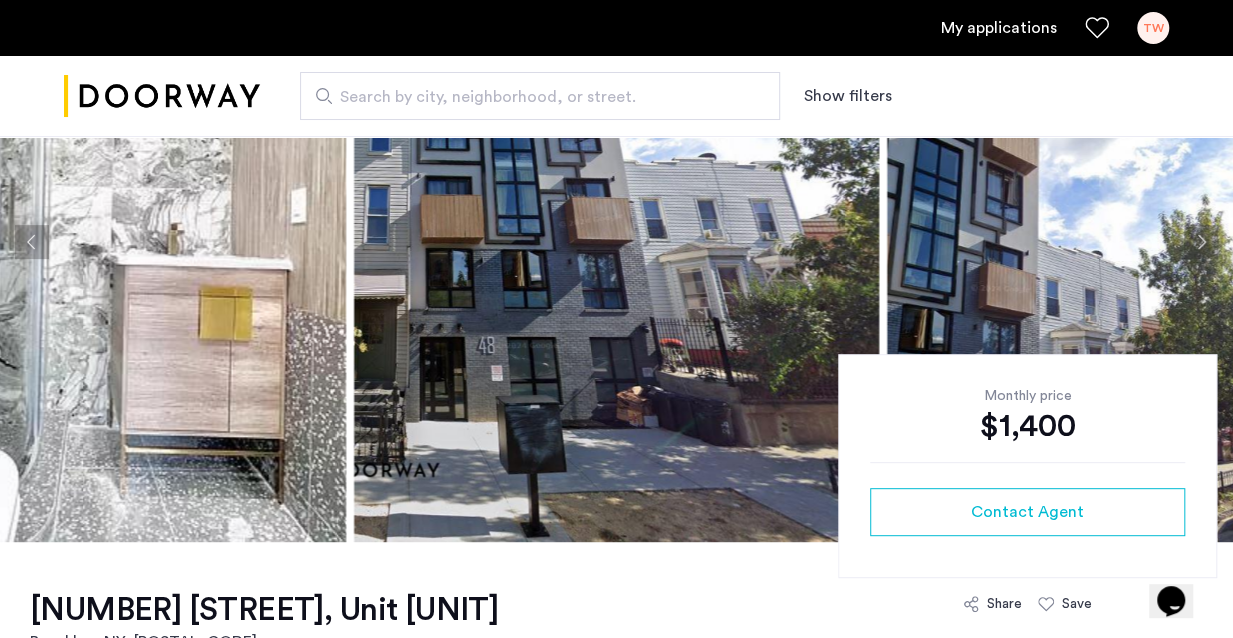 click 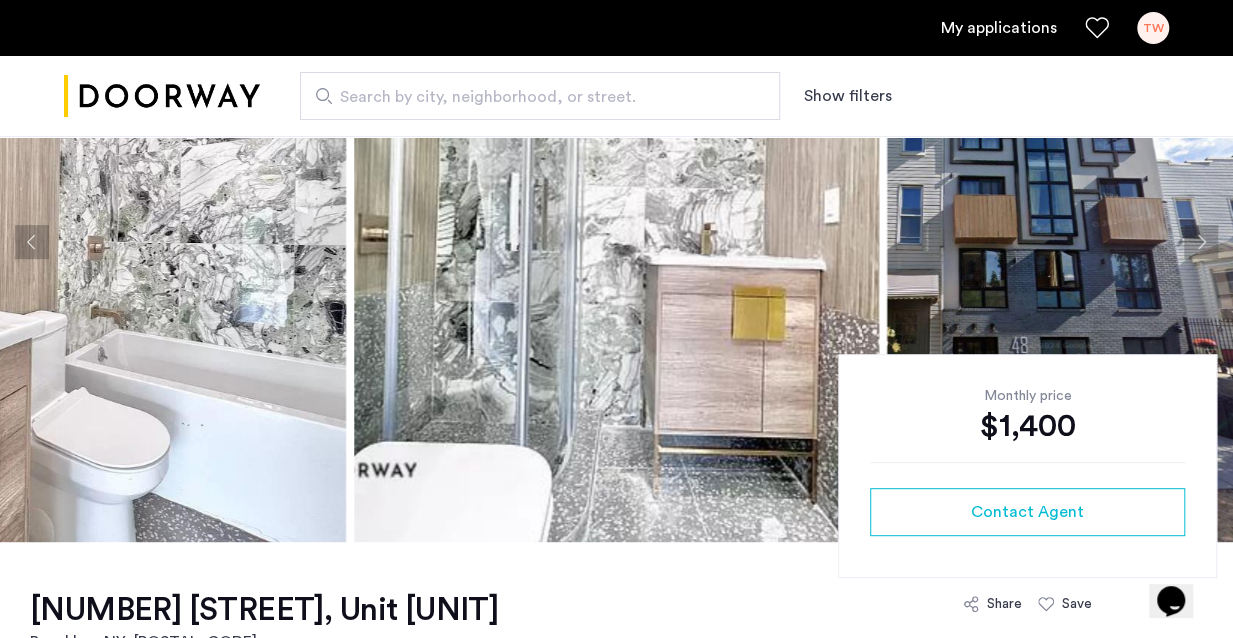 click 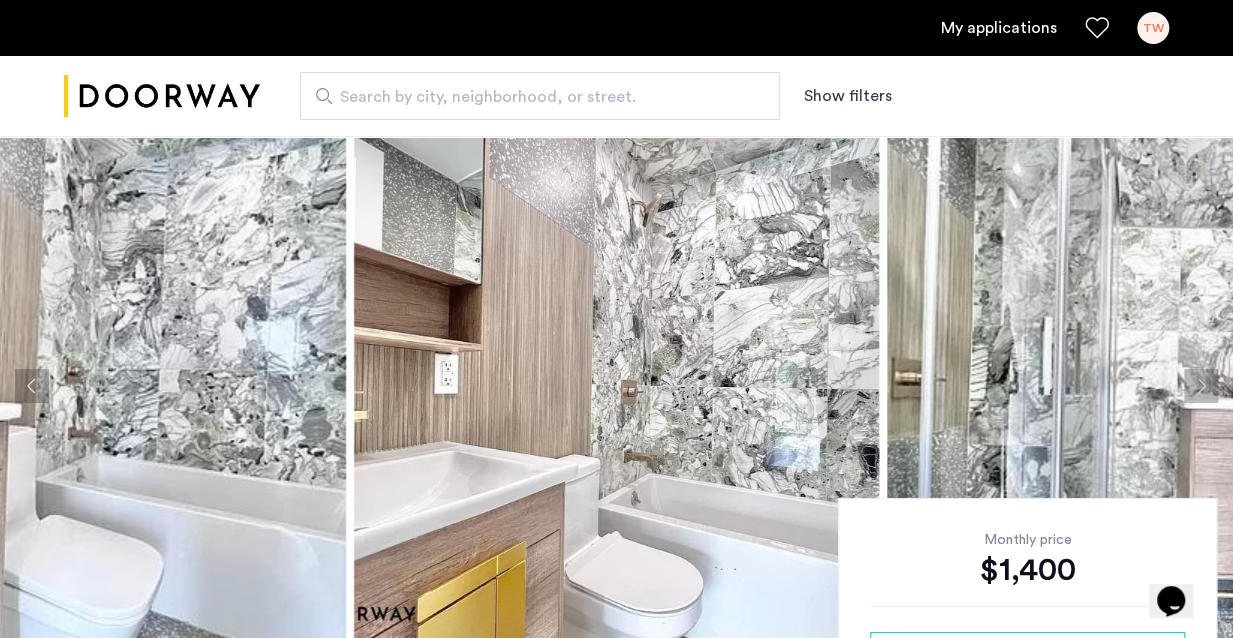 scroll, scrollTop: 49, scrollLeft: 0, axis: vertical 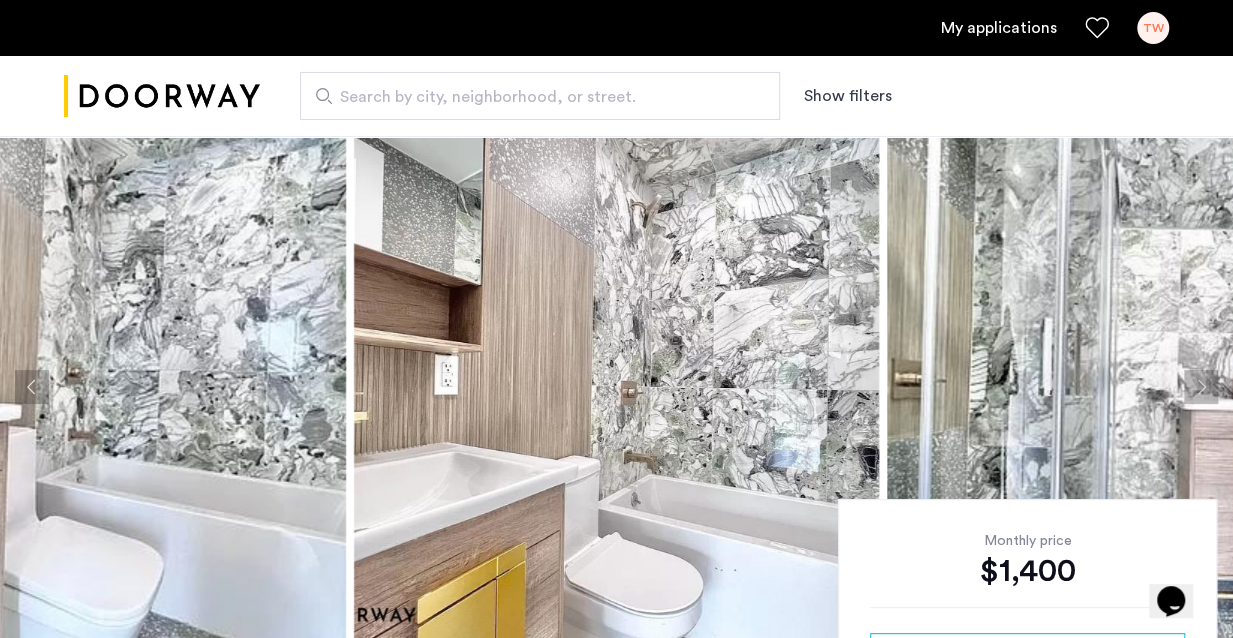 click 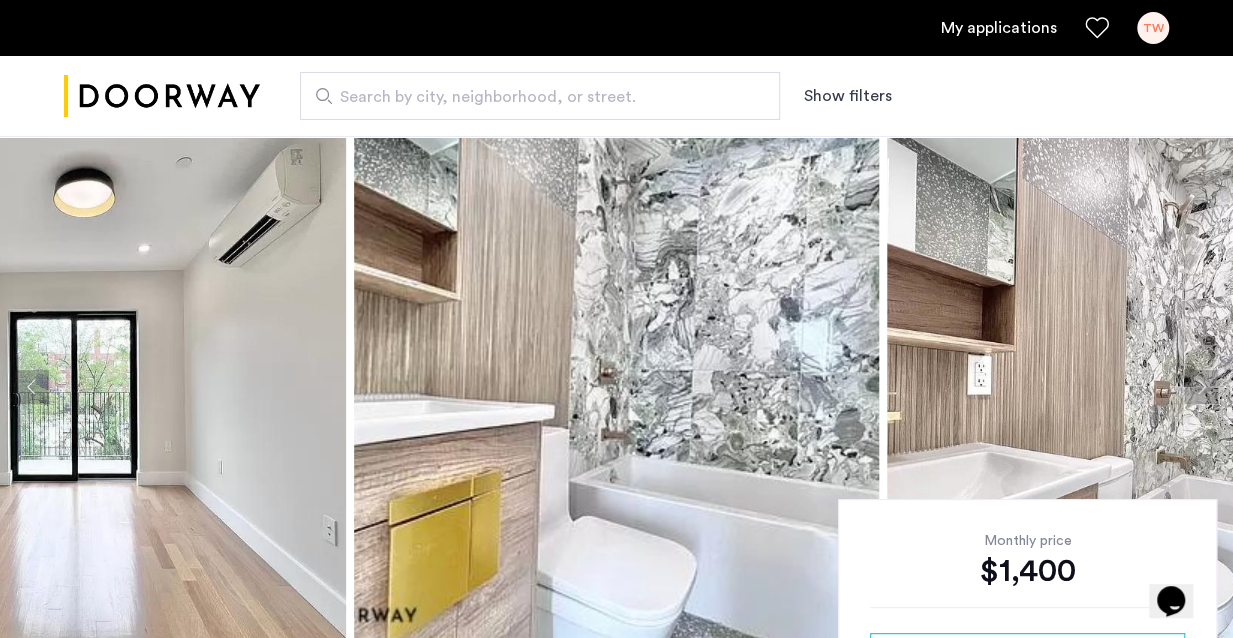 click 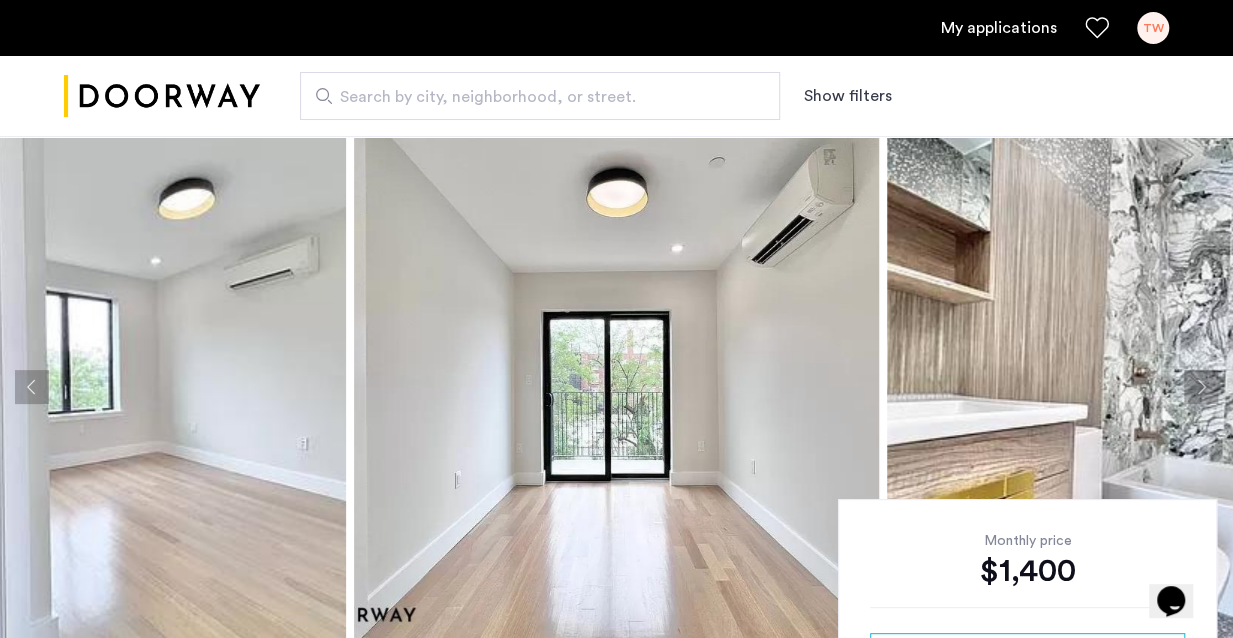 click 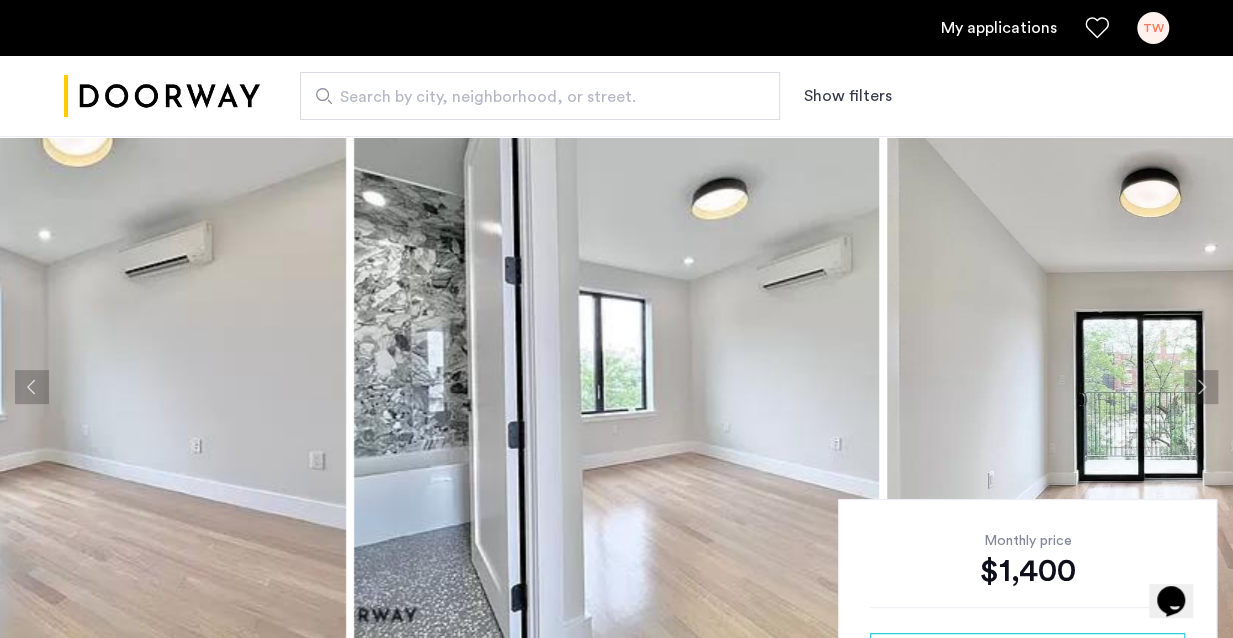 click 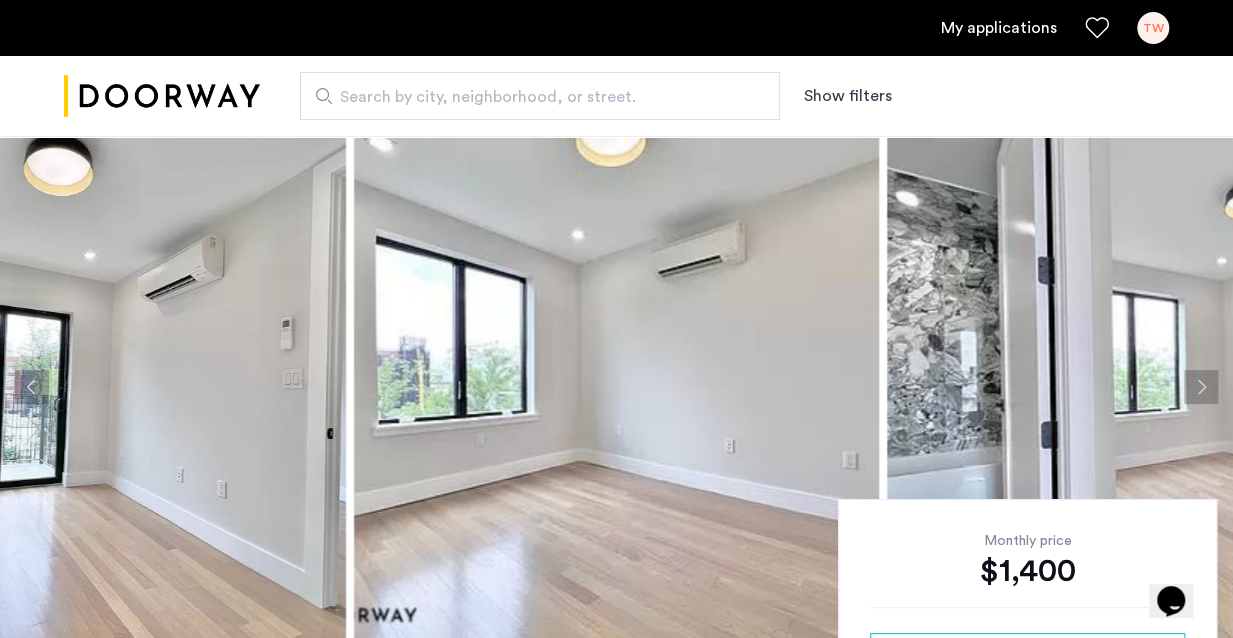 click 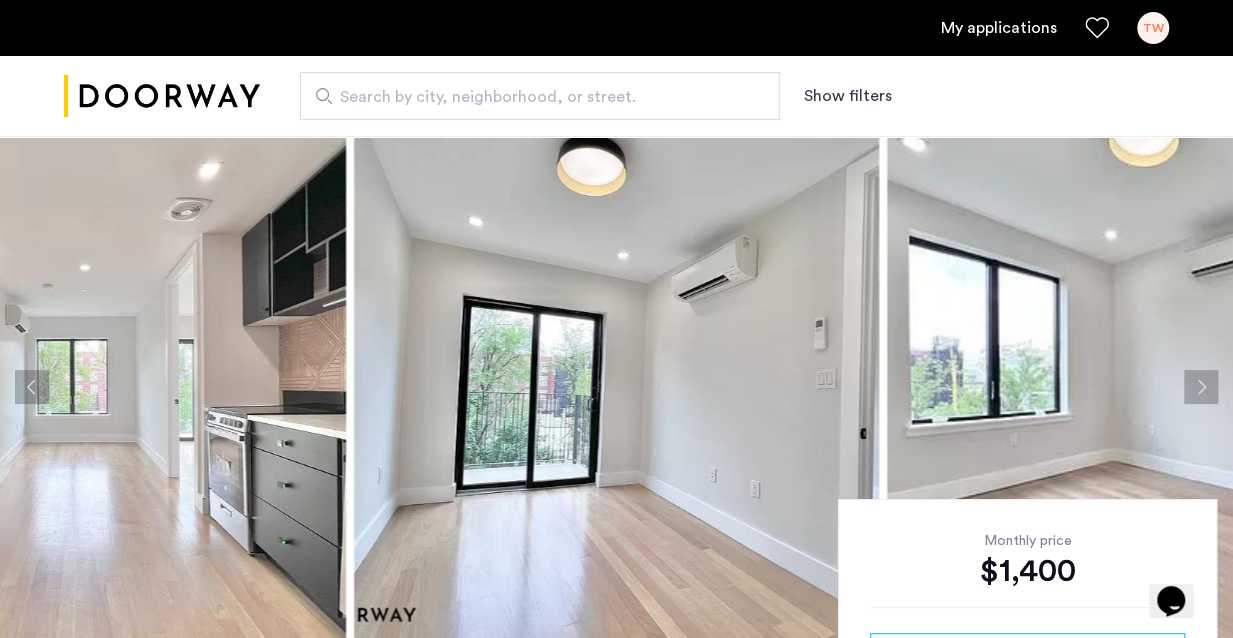 click 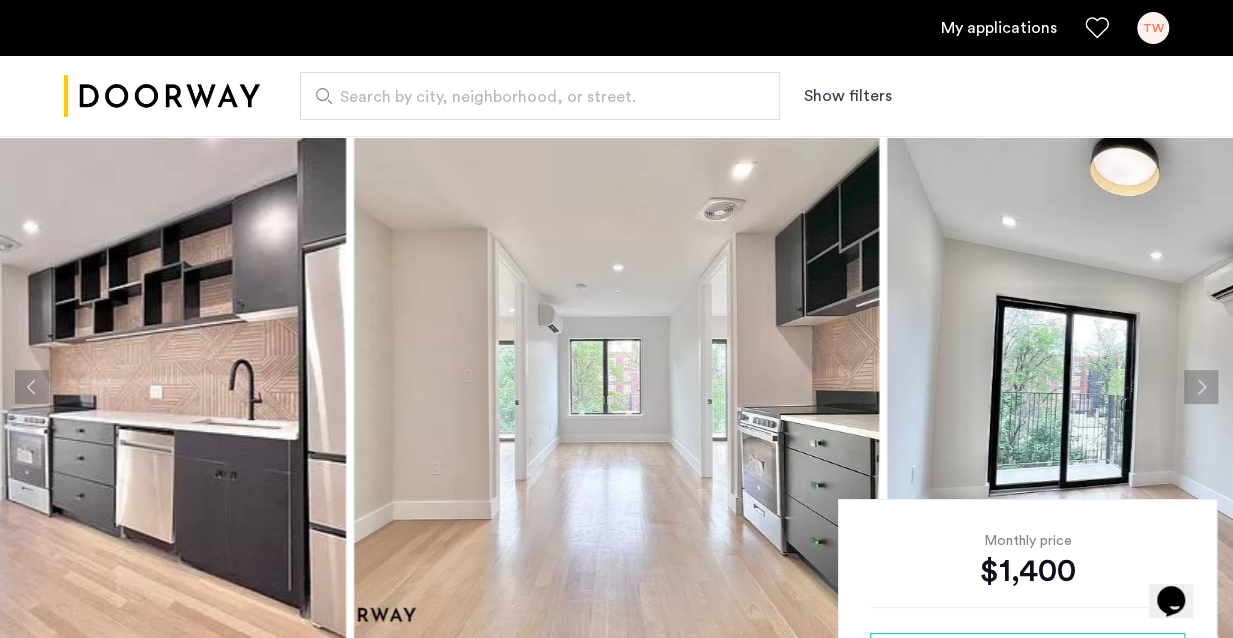 click 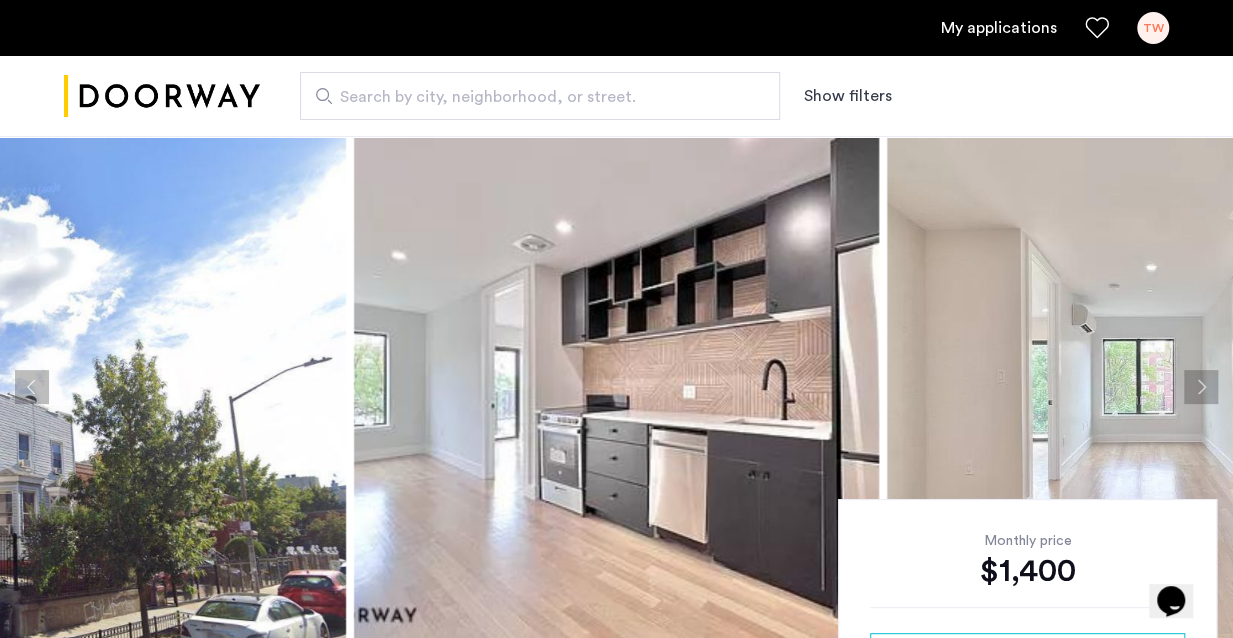 click 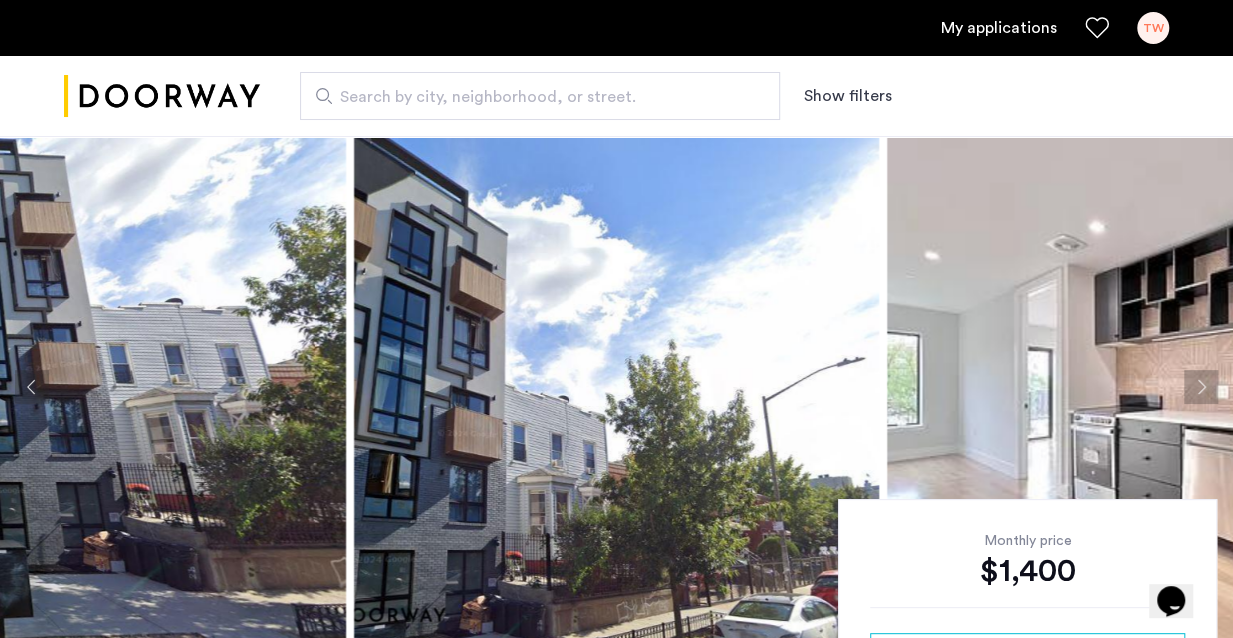 click 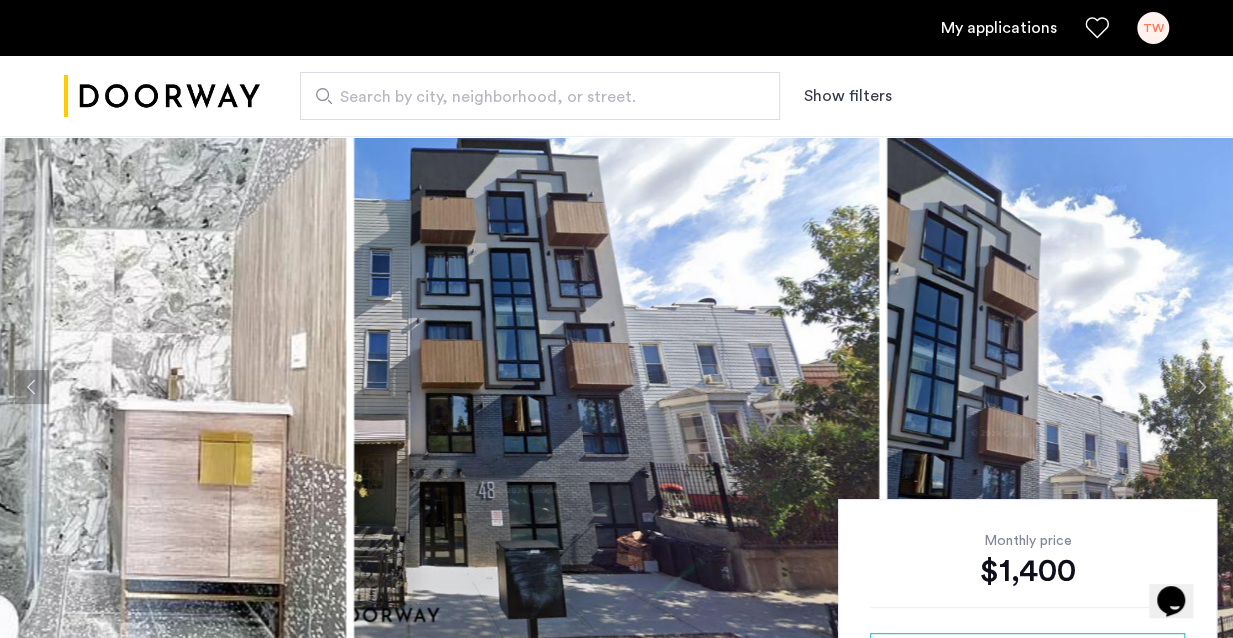 click 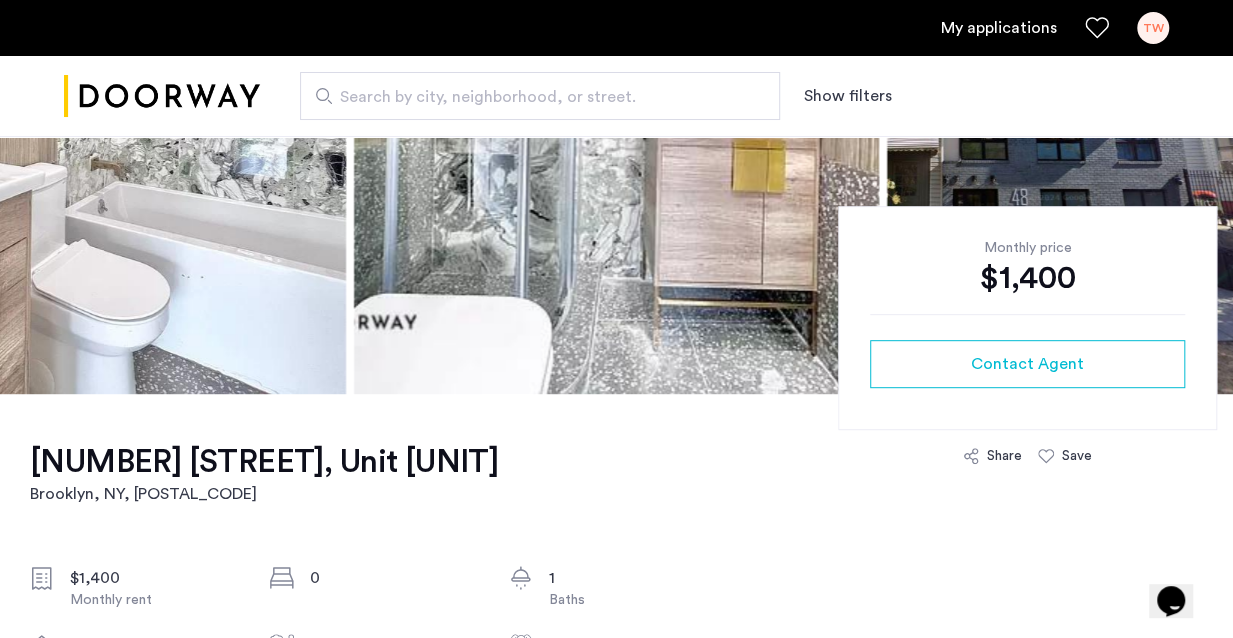 scroll, scrollTop: 343, scrollLeft: 0, axis: vertical 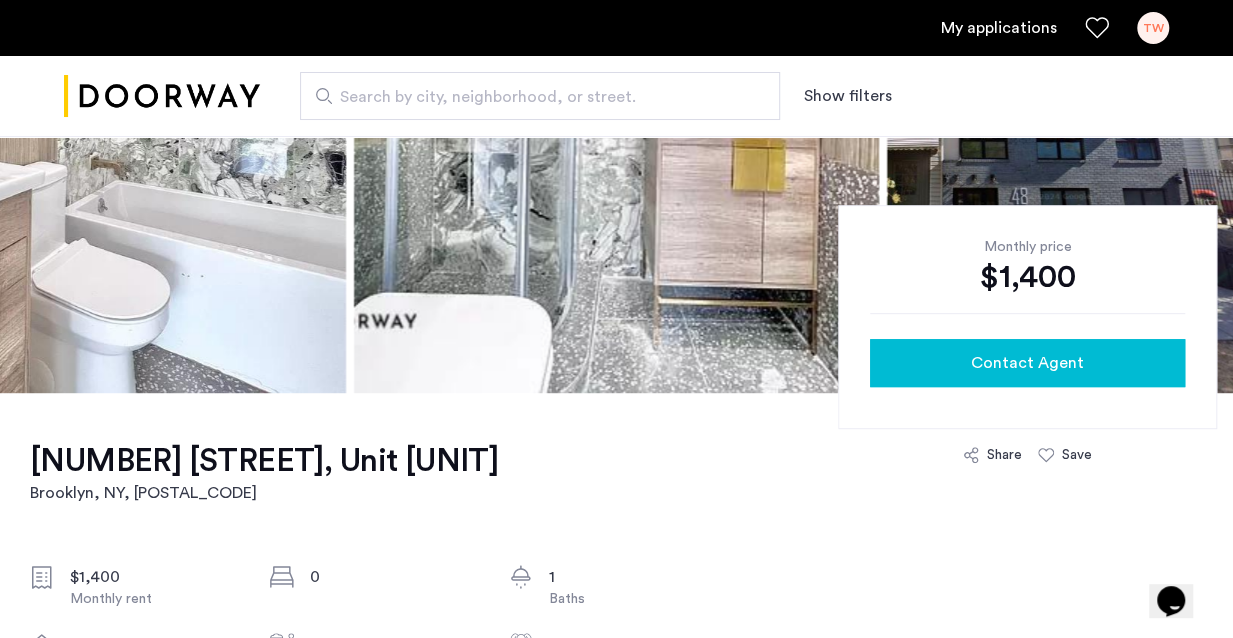 click on "Contact Agent" 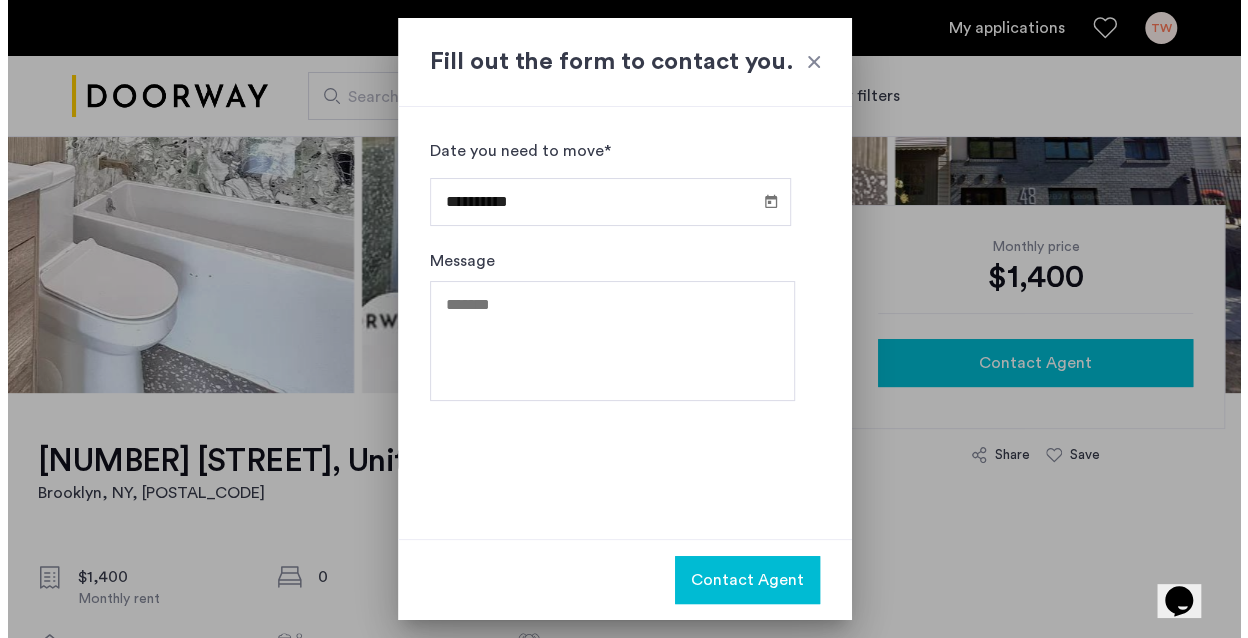 scroll, scrollTop: 0, scrollLeft: 0, axis: both 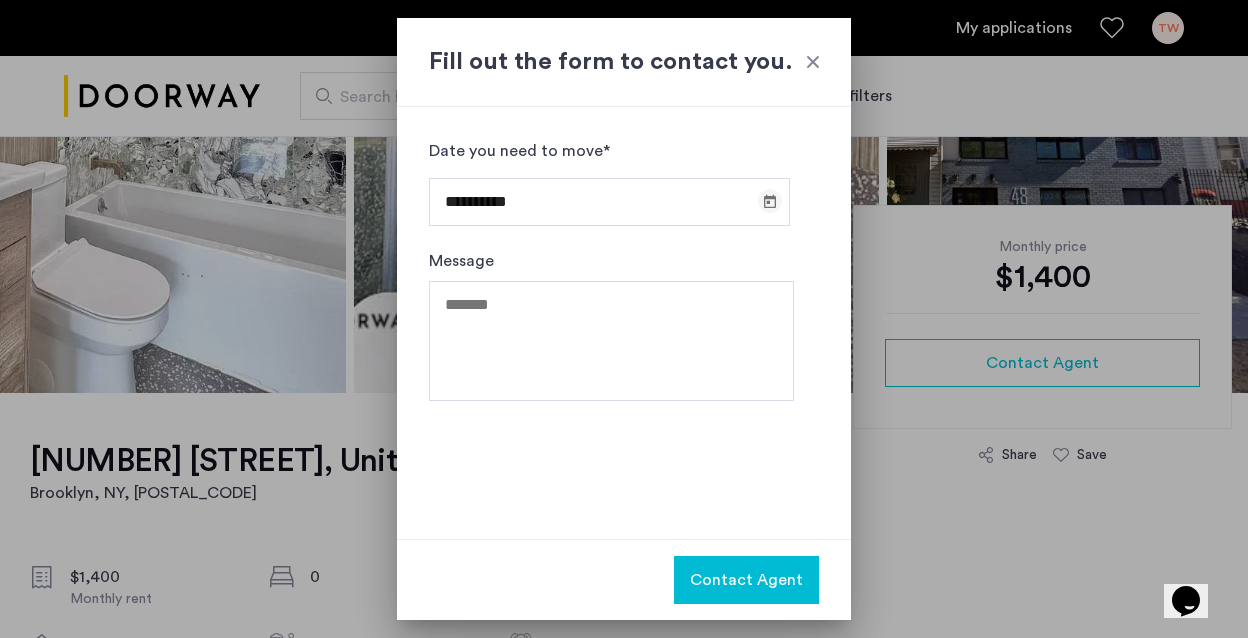 click at bounding box center [770, 201] 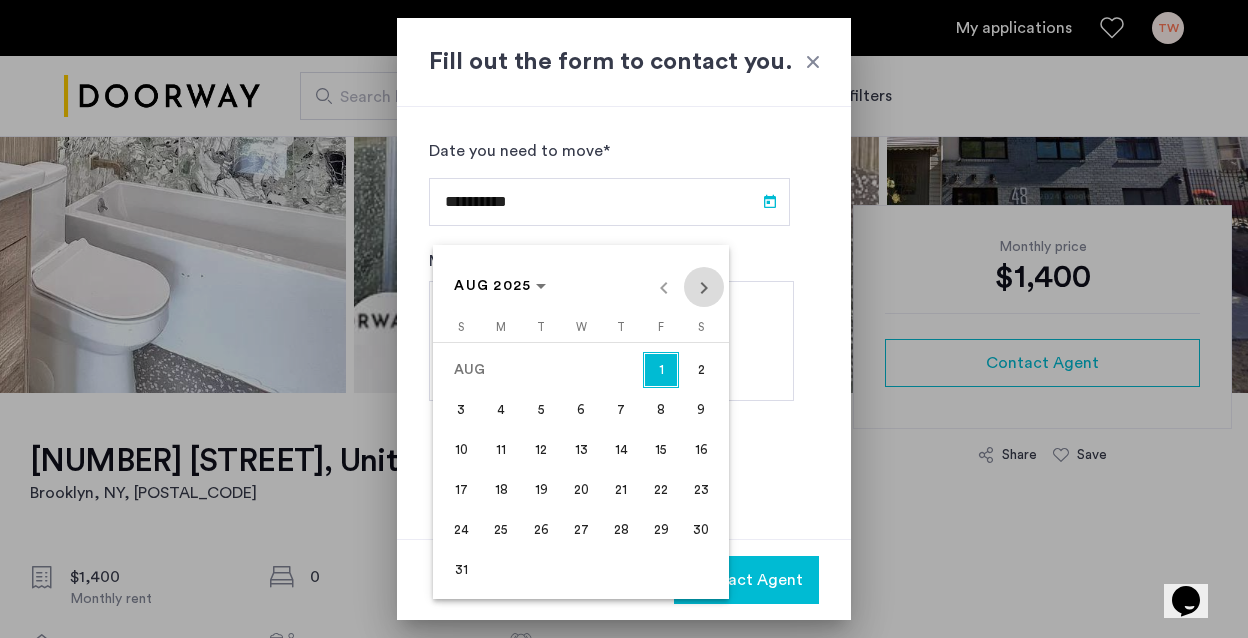 click at bounding box center [704, 287] 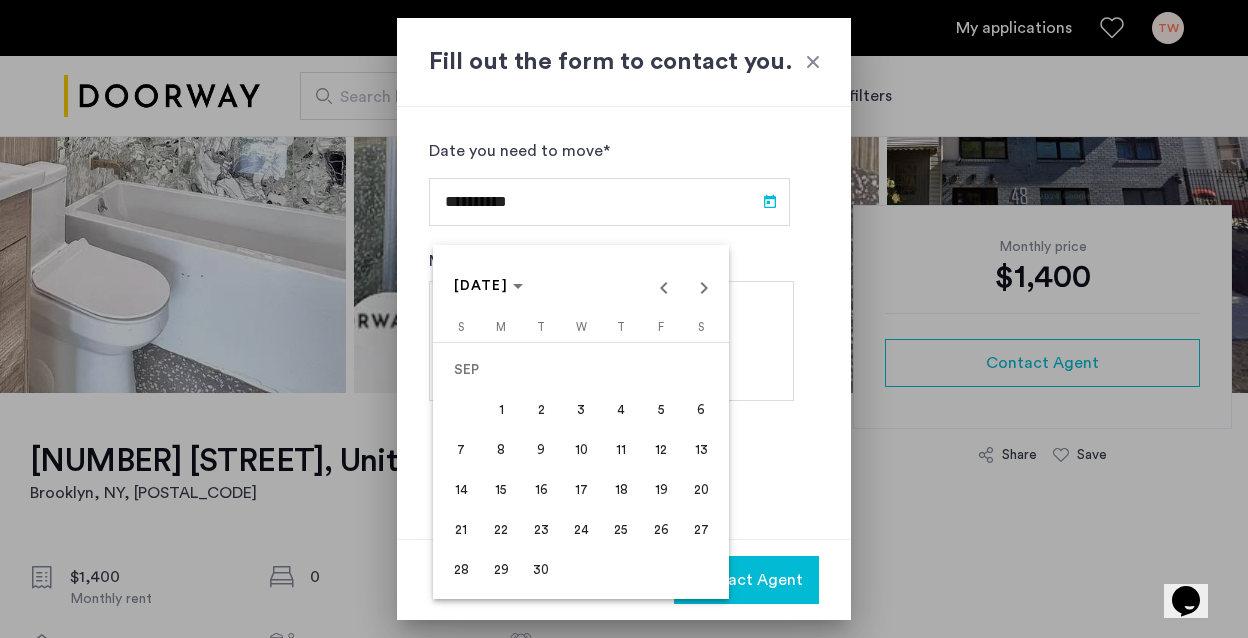click on "1" at bounding box center [501, 410] 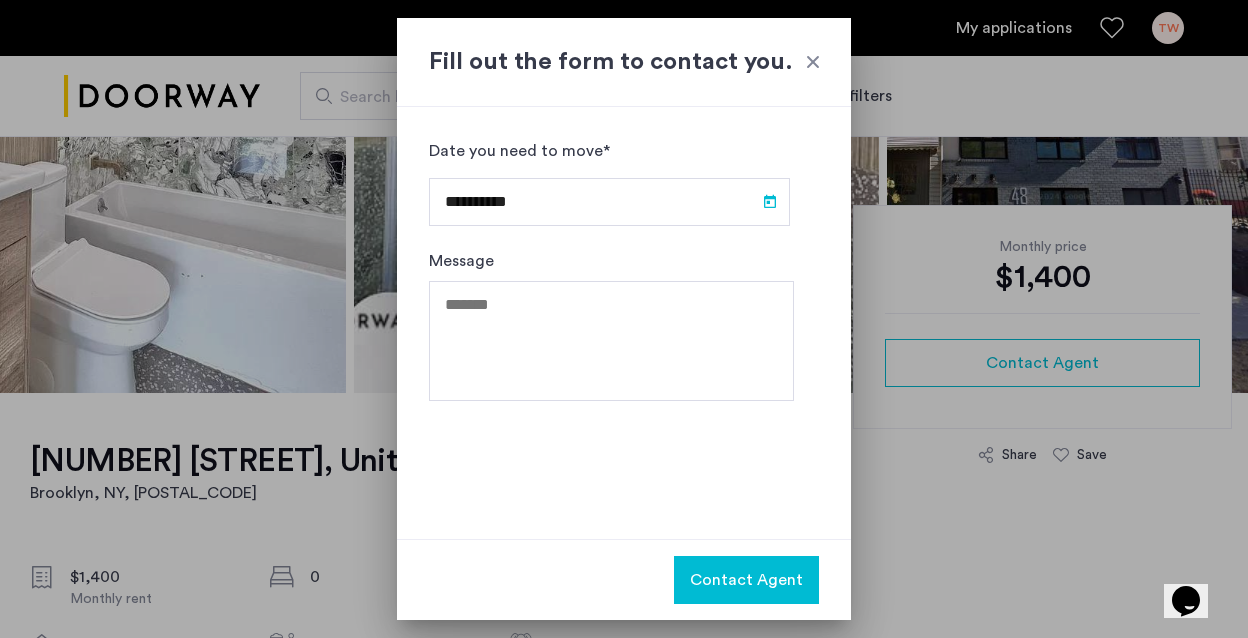 type on "**********" 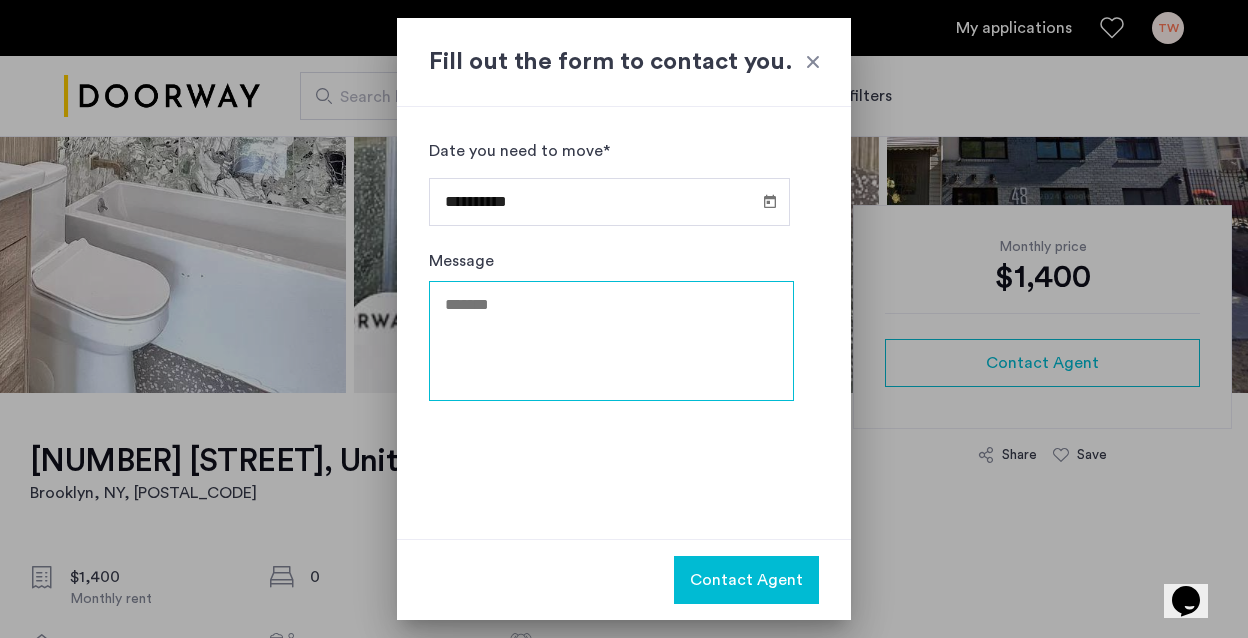 click on "Message" at bounding box center (611, 341) 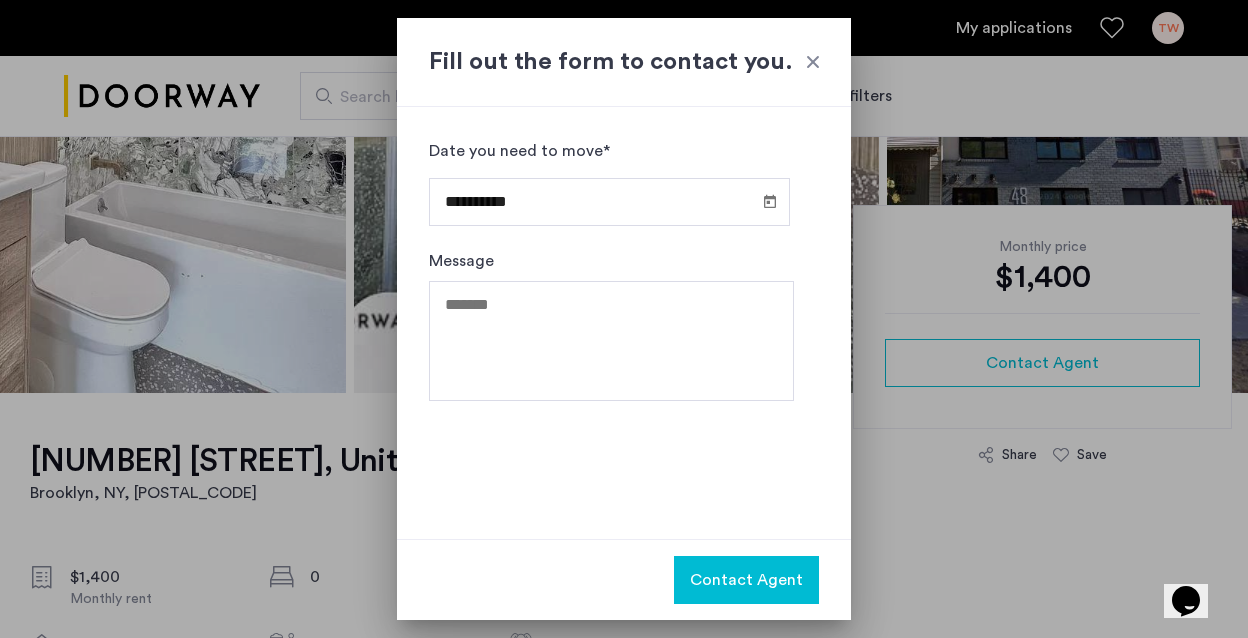 click at bounding box center [813, 62] 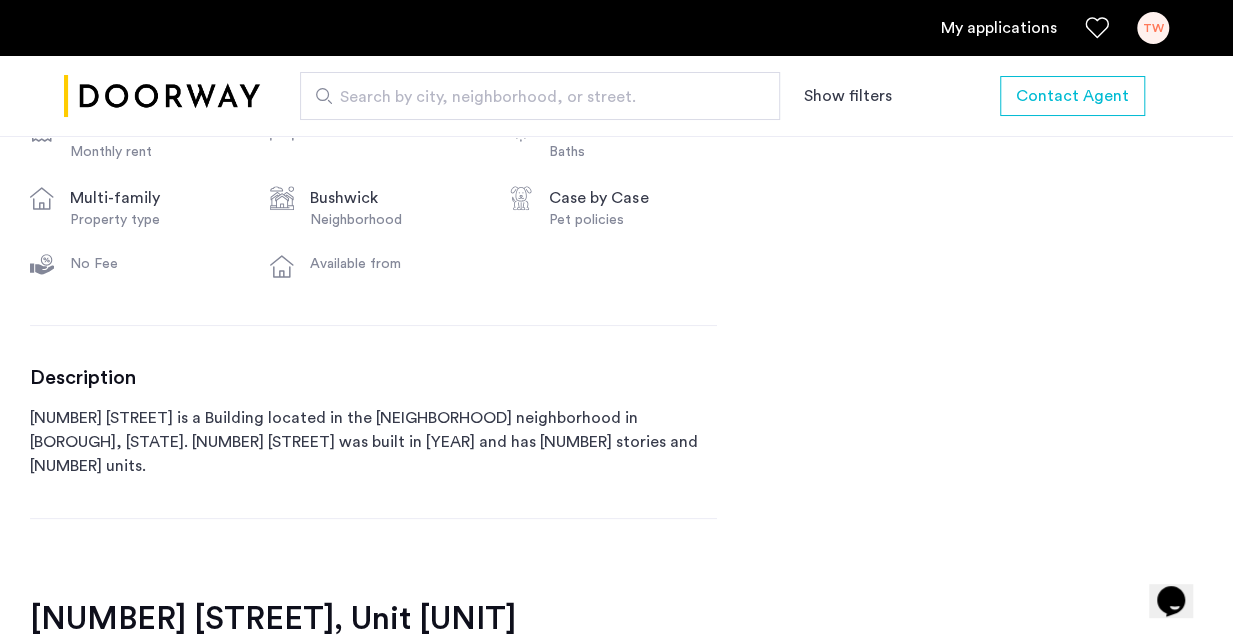 scroll, scrollTop: 793, scrollLeft: 0, axis: vertical 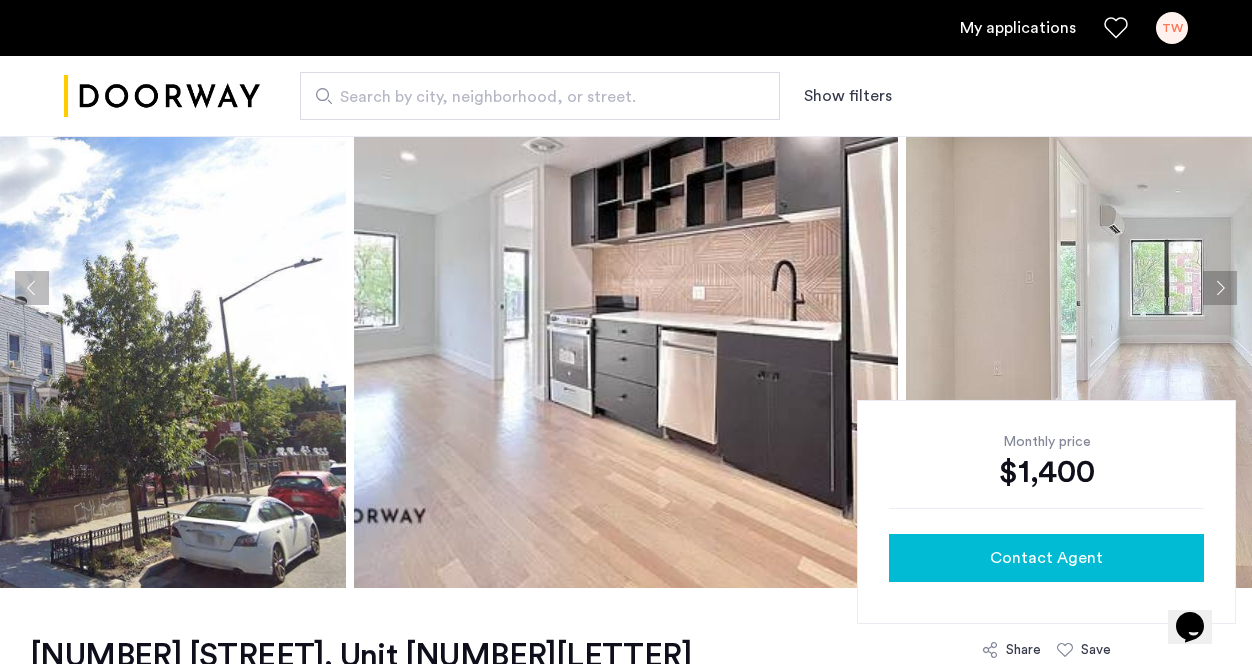 click on "Contact Agent" 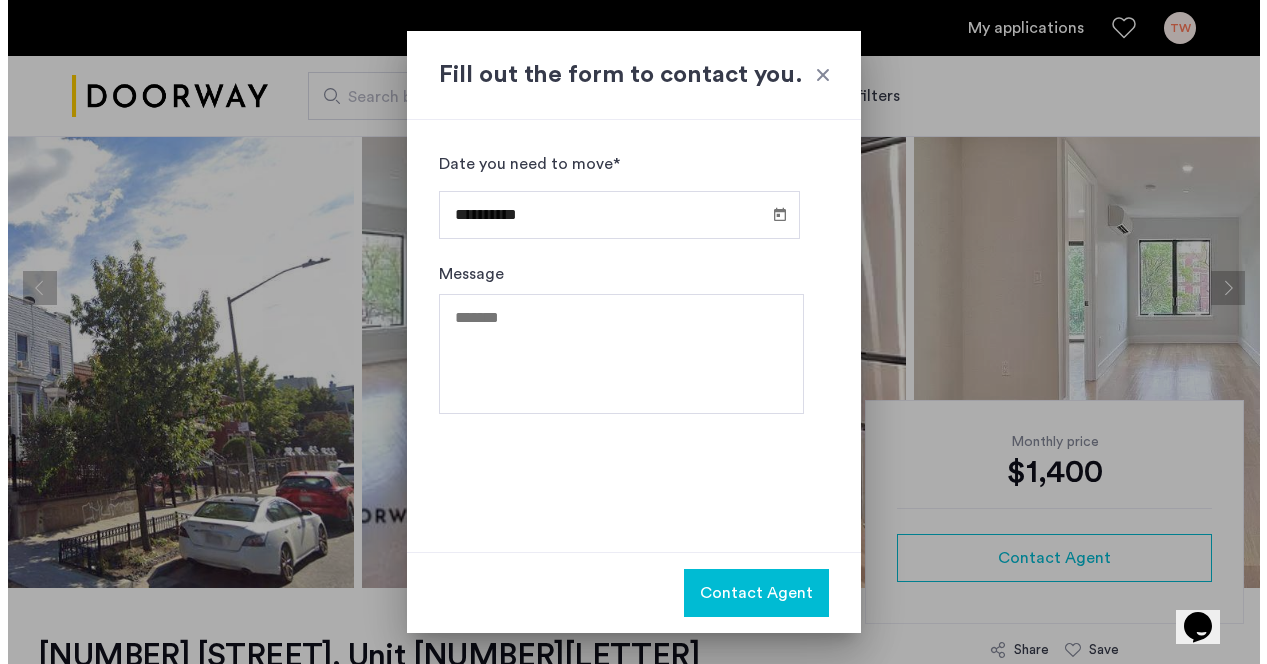 scroll, scrollTop: 0, scrollLeft: 0, axis: both 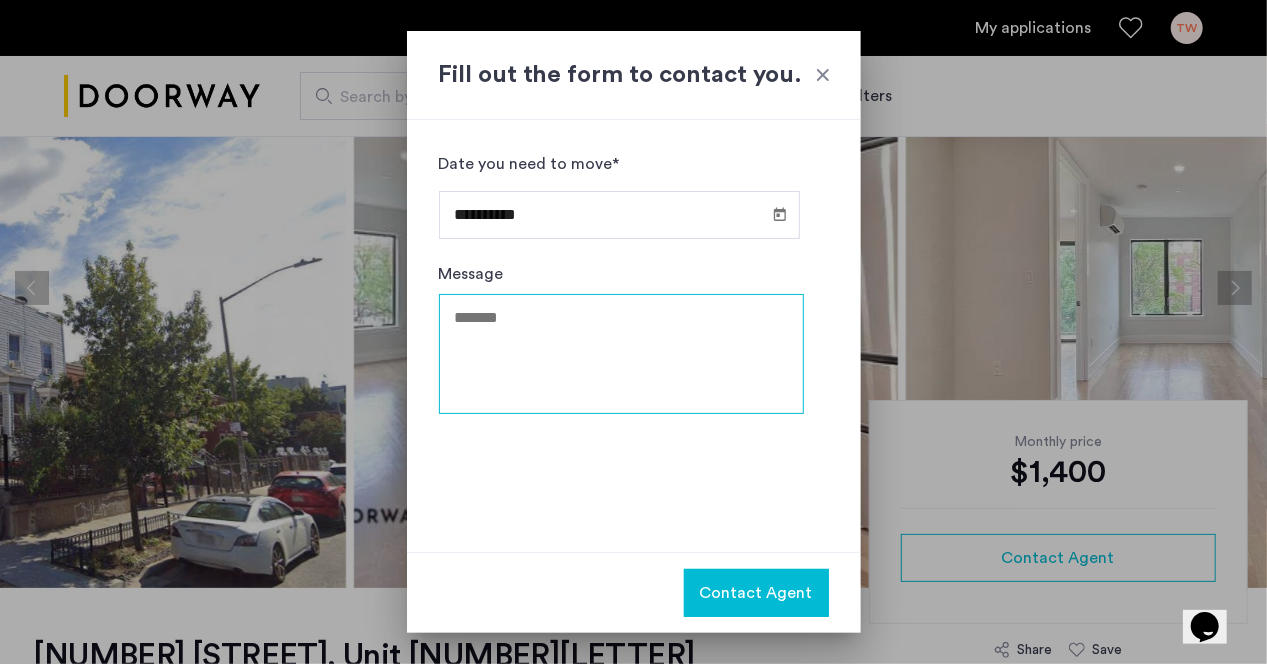 click on "Message" at bounding box center [621, 354] 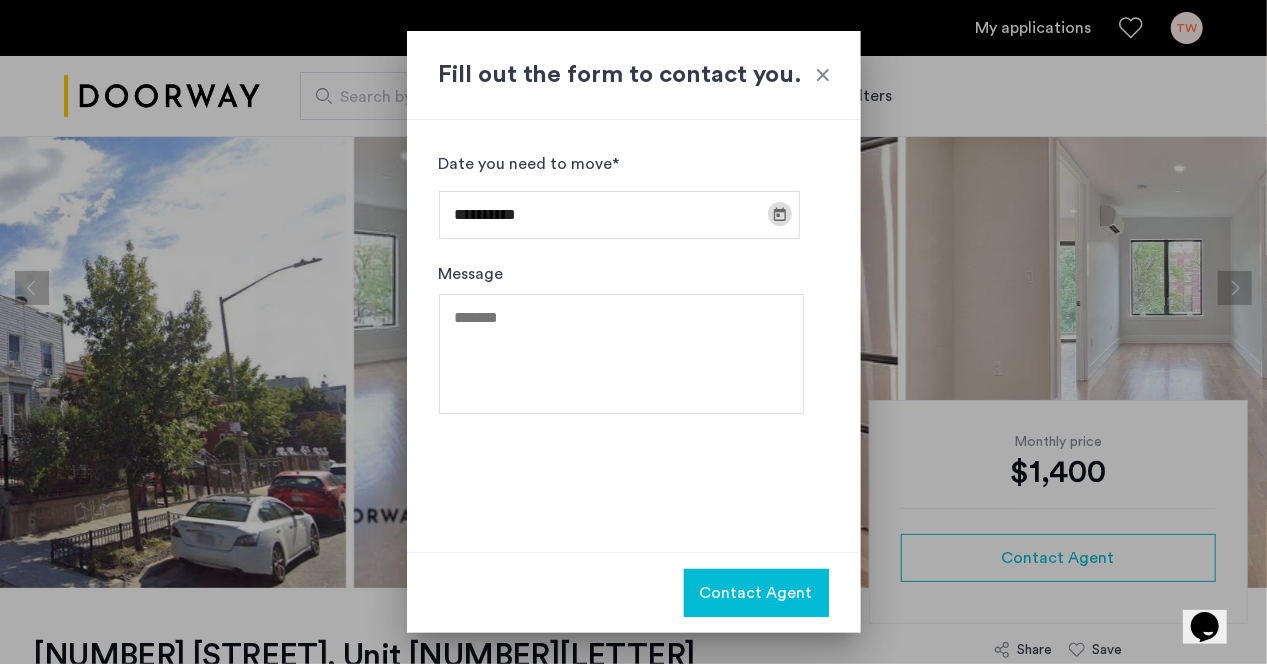 click at bounding box center [780, 214] 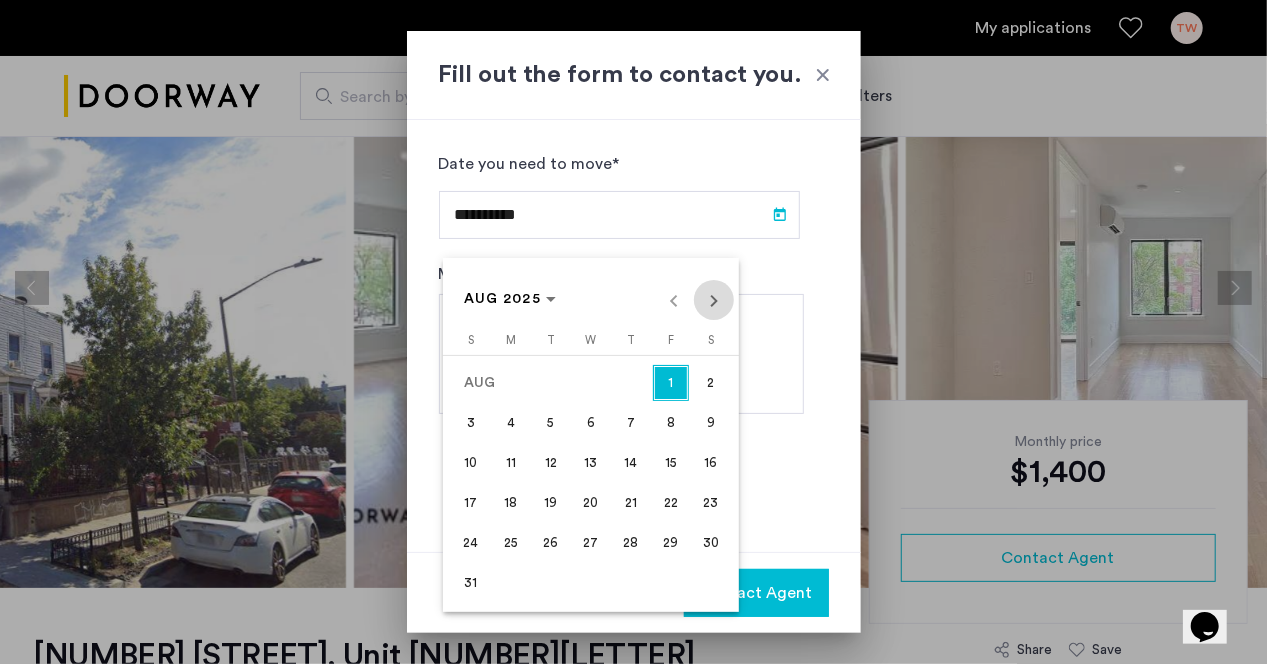 click at bounding box center [714, 300] 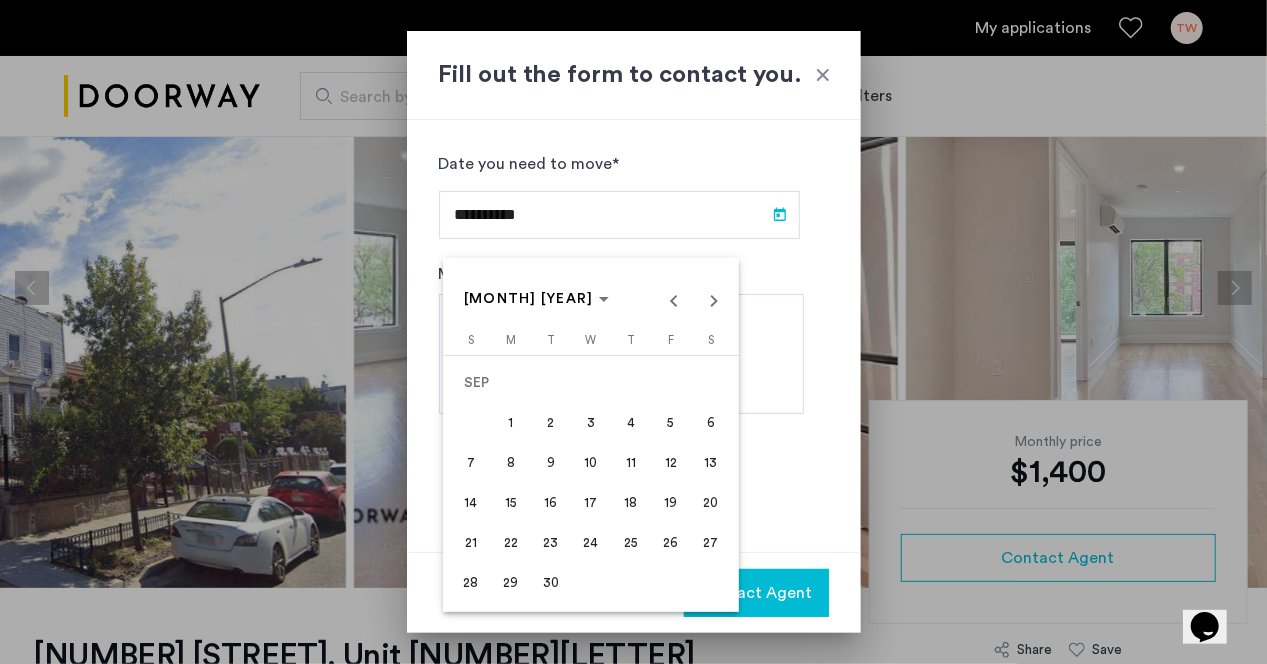 click on "1" at bounding box center (511, 423) 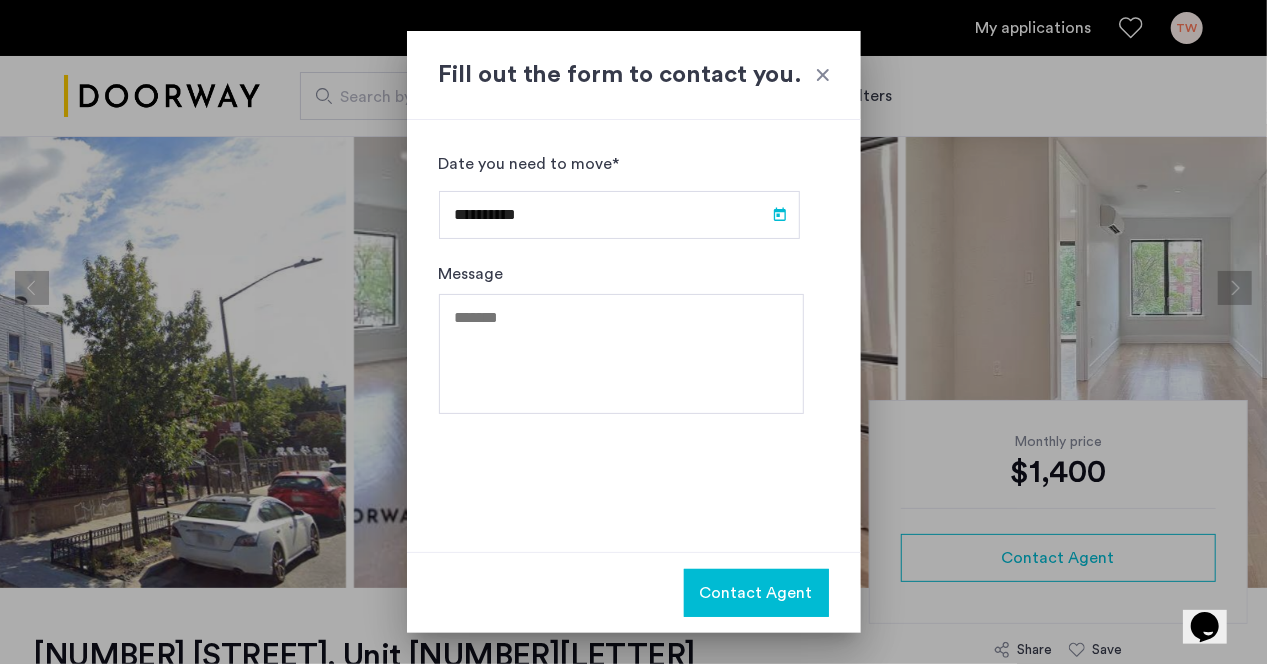 type on "**********" 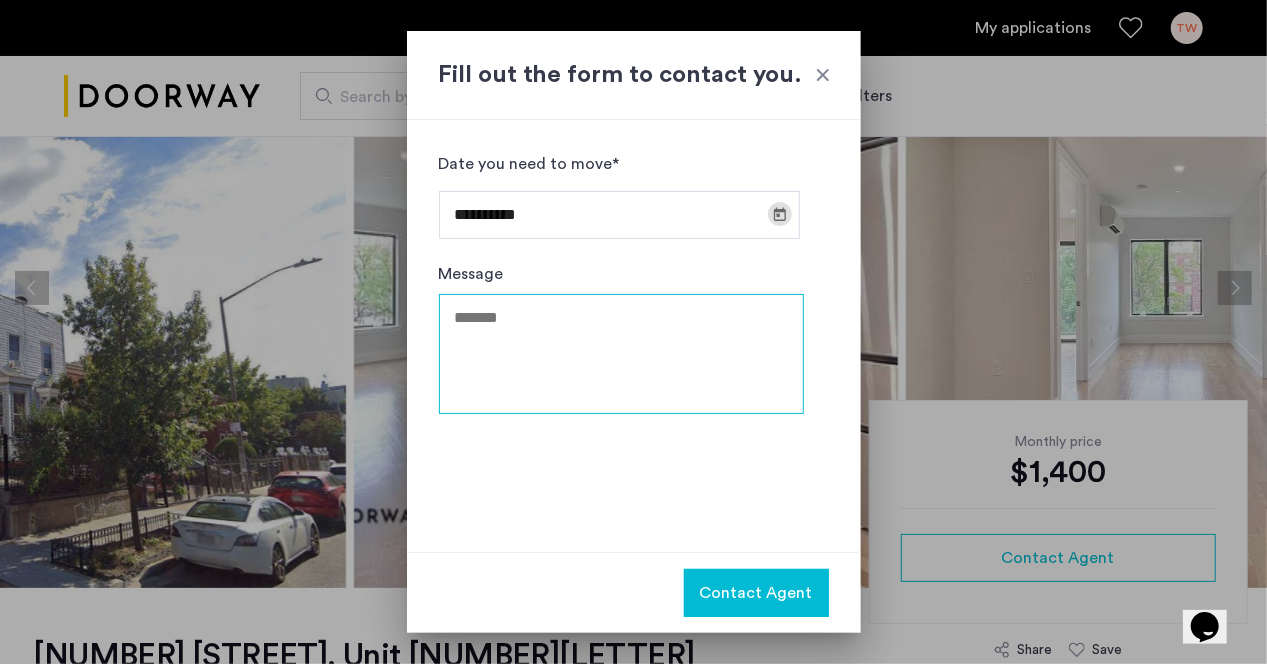 click on "Message" at bounding box center [621, 354] 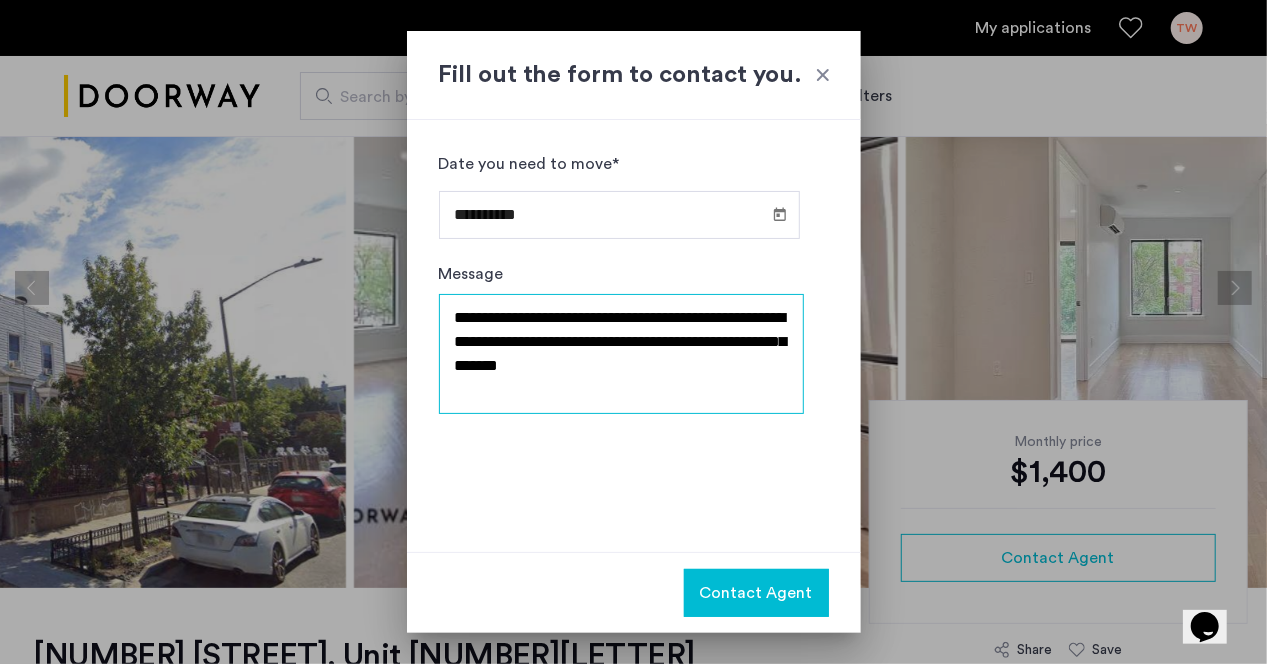 type on "**********" 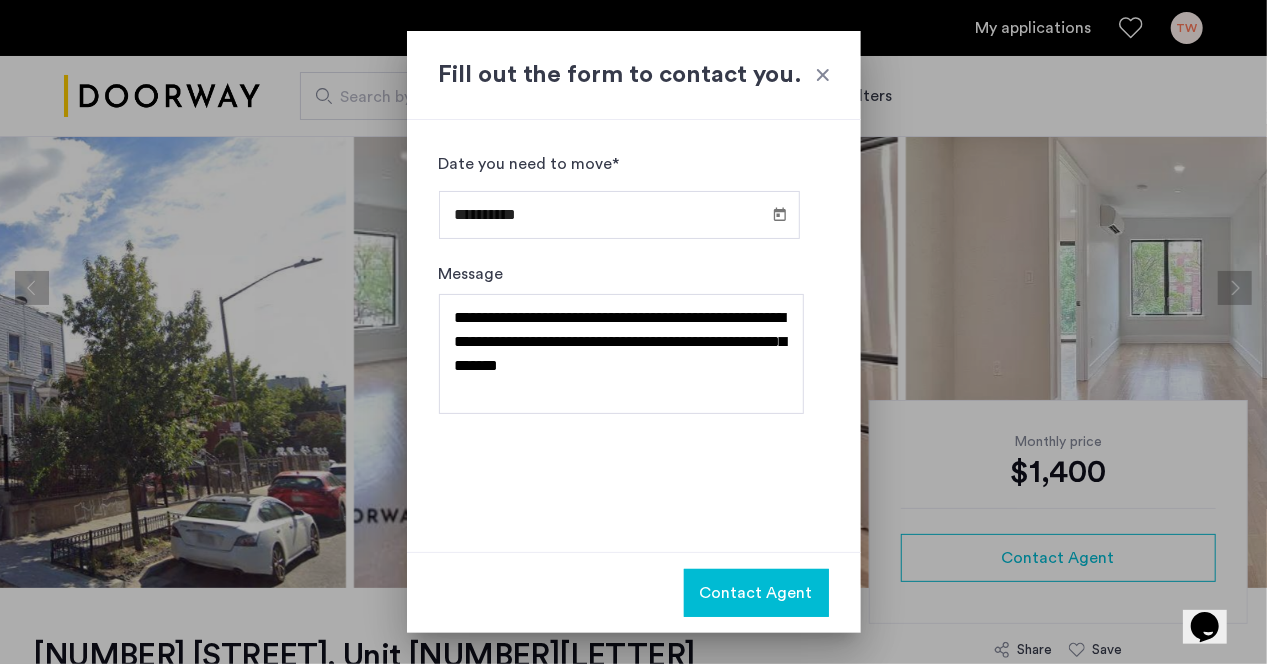 click on "Contact Agent" at bounding box center (756, 593) 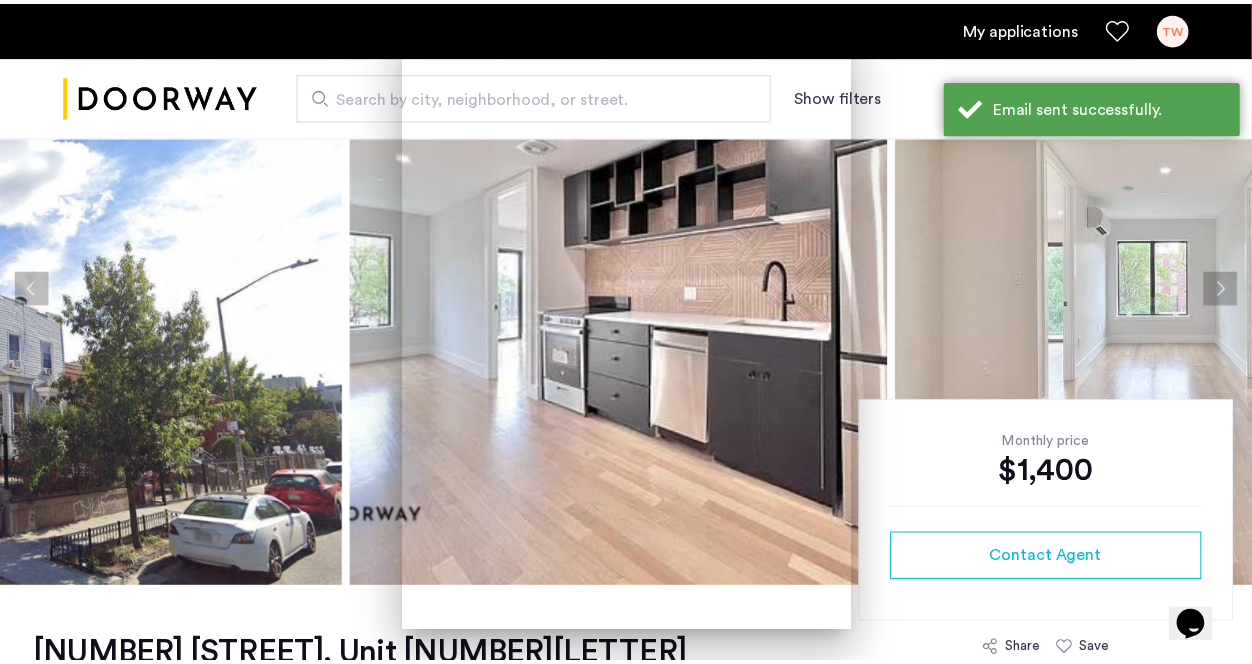 scroll, scrollTop: 148, scrollLeft: 0, axis: vertical 